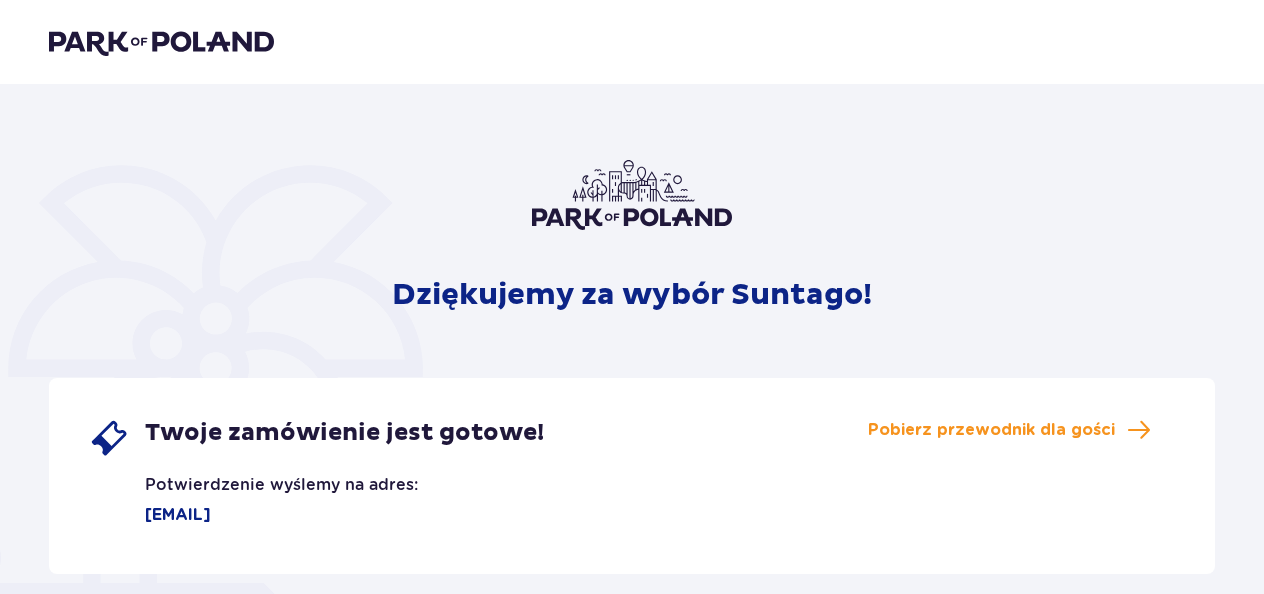 scroll, scrollTop: 0, scrollLeft: 0, axis: both 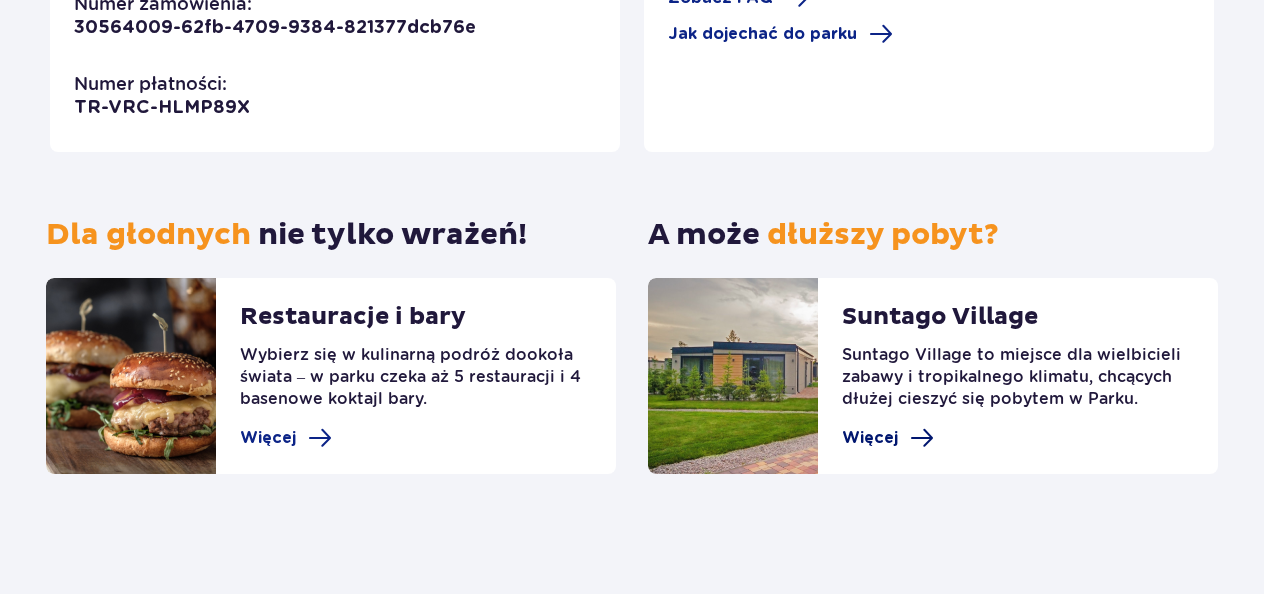 click on "Więcej" at bounding box center [888, 438] 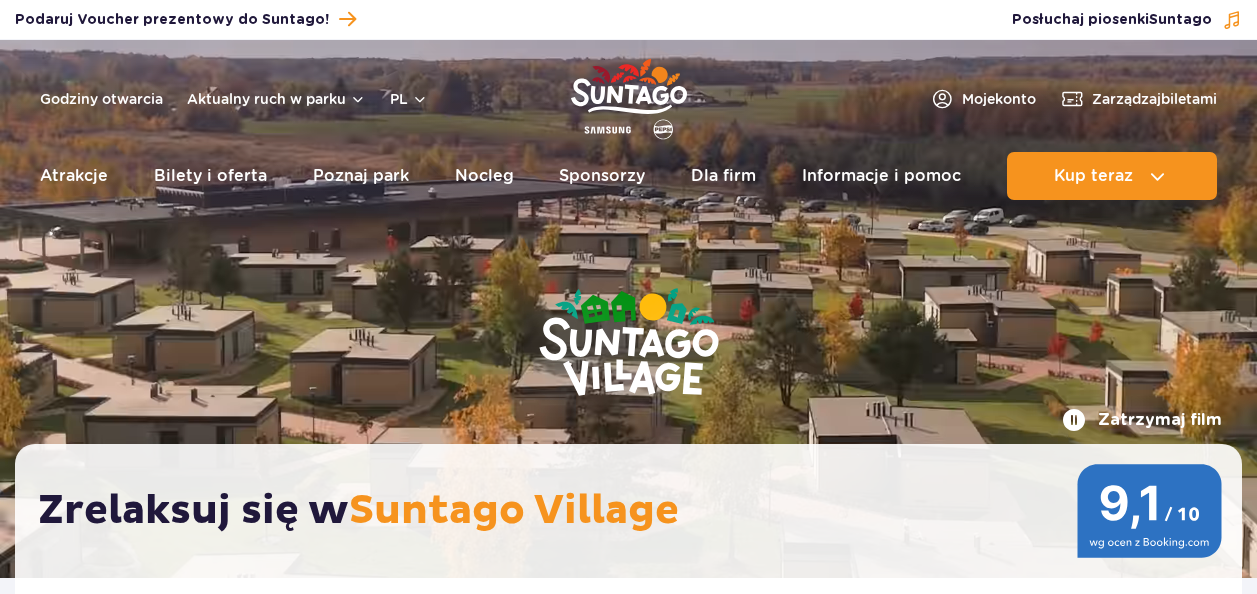 scroll, scrollTop: 0, scrollLeft: 0, axis: both 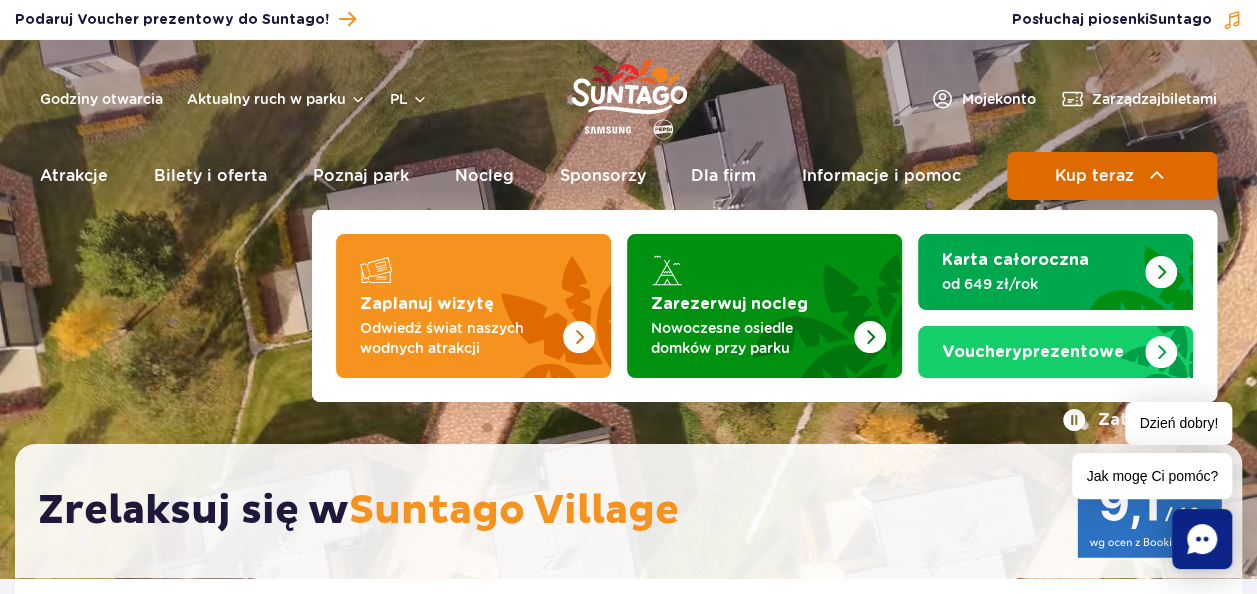 click on "Kup teraz" at bounding box center [1112, 176] 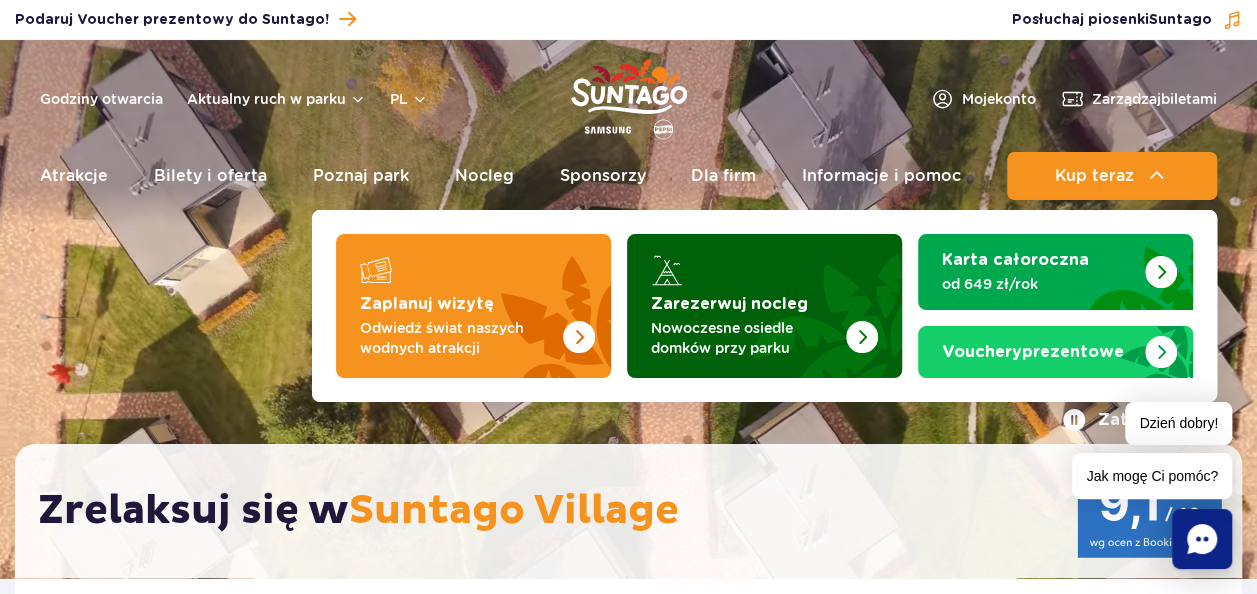 click on "Nowoczesne osiedle domków przy parku" at bounding box center (748, 338) 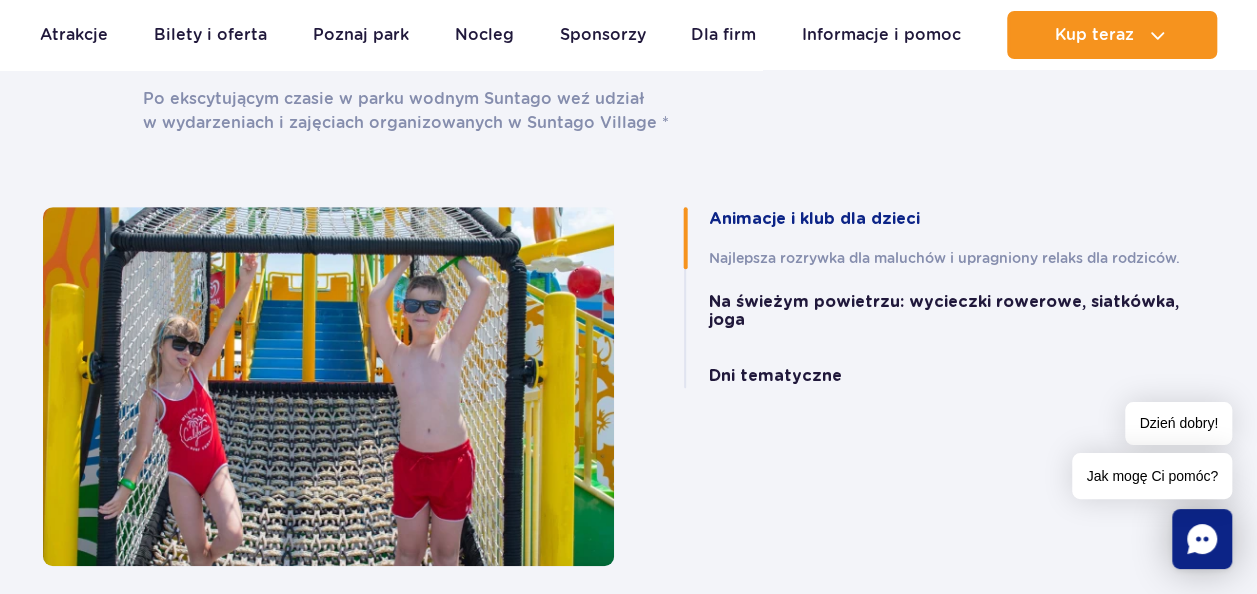 scroll, scrollTop: 4208, scrollLeft: 0, axis: vertical 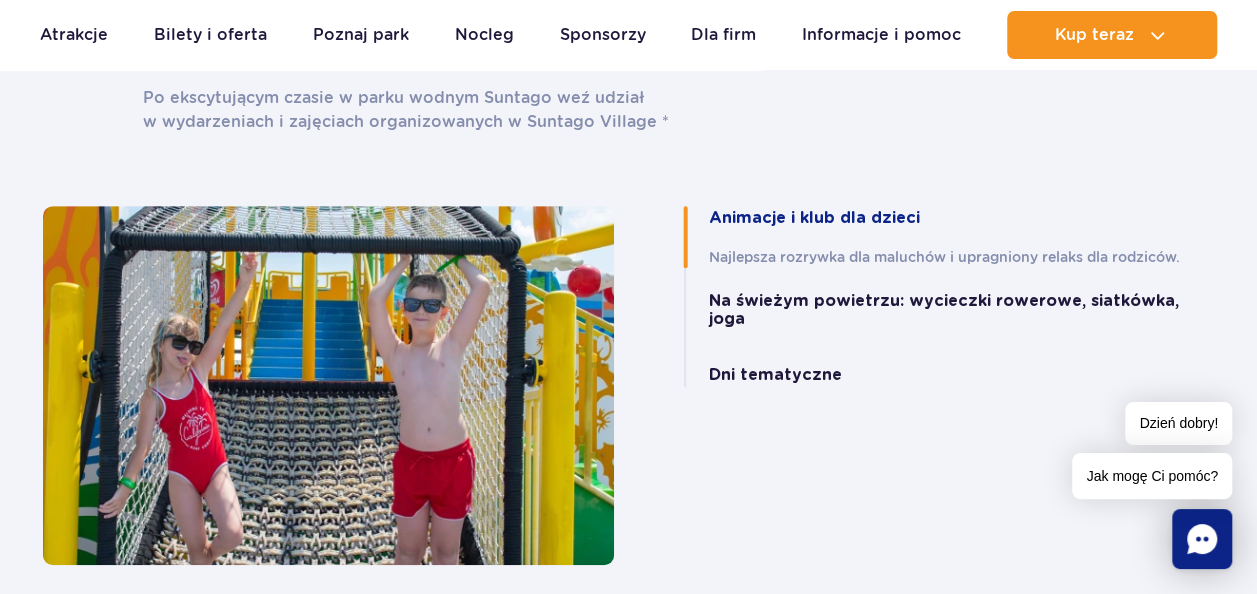 click on "Animacje i klub dla dzieci" at bounding box center [814, 218] 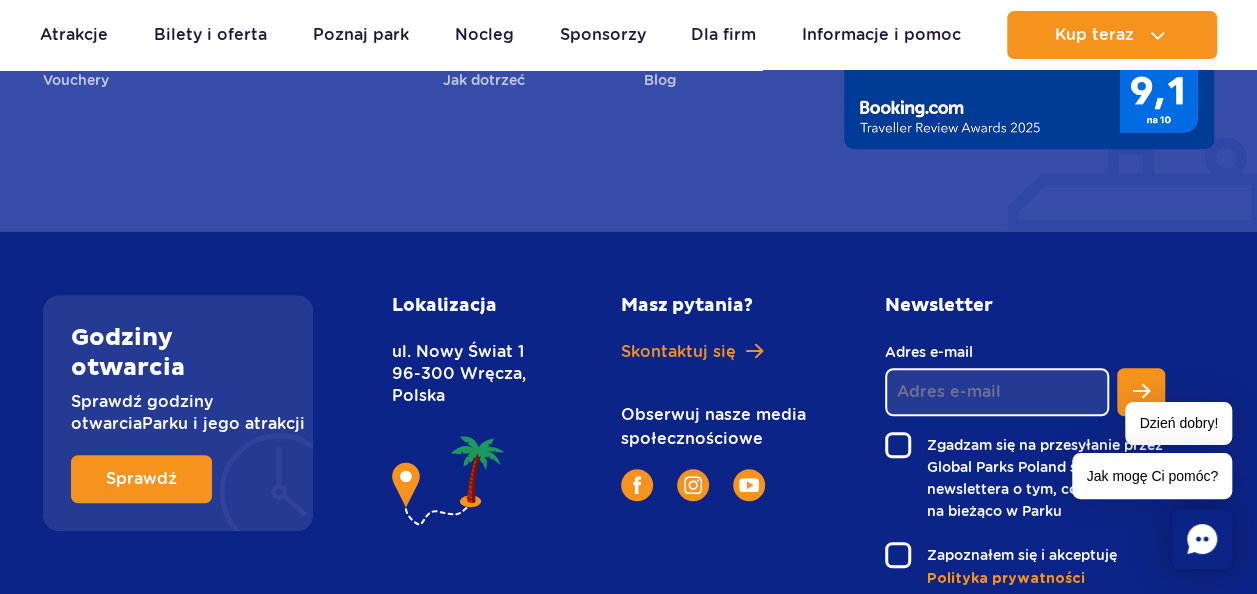 scroll, scrollTop: 8204, scrollLeft: 0, axis: vertical 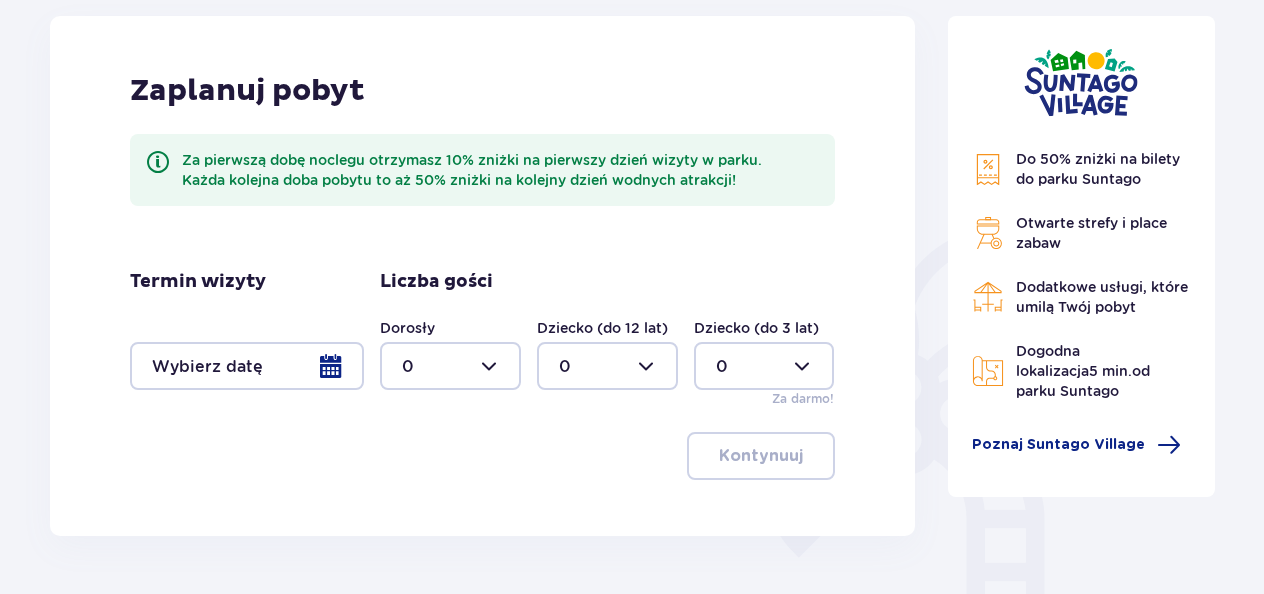 click at bounding box center [247, 366] 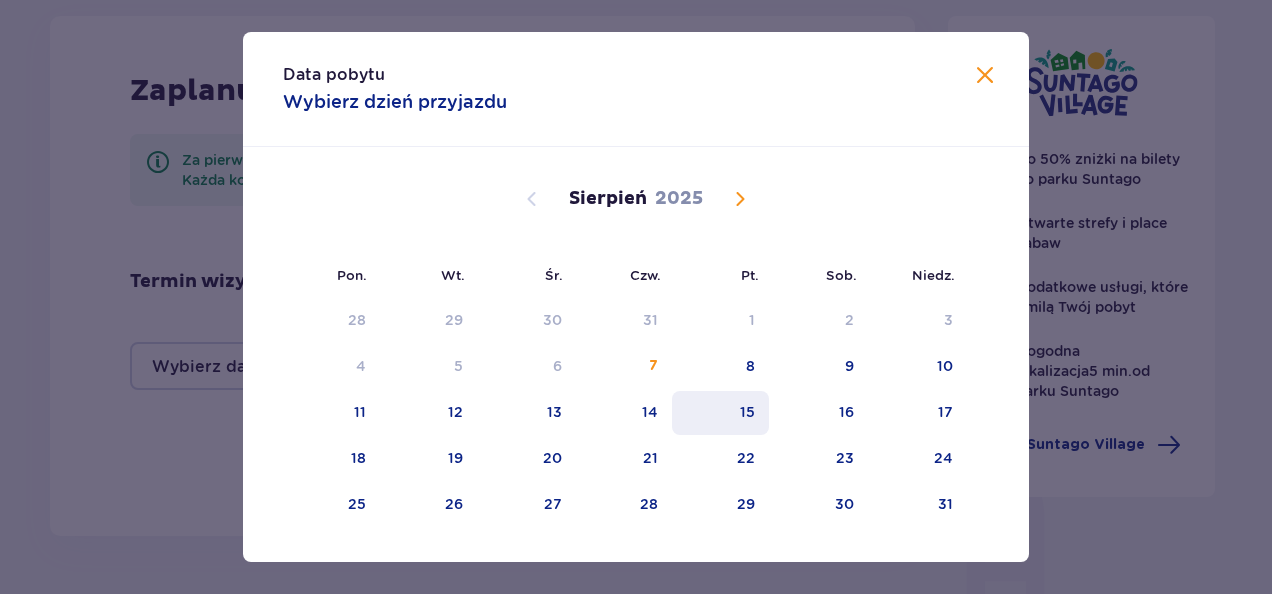 click on "15" at bounding box center [720, 413] 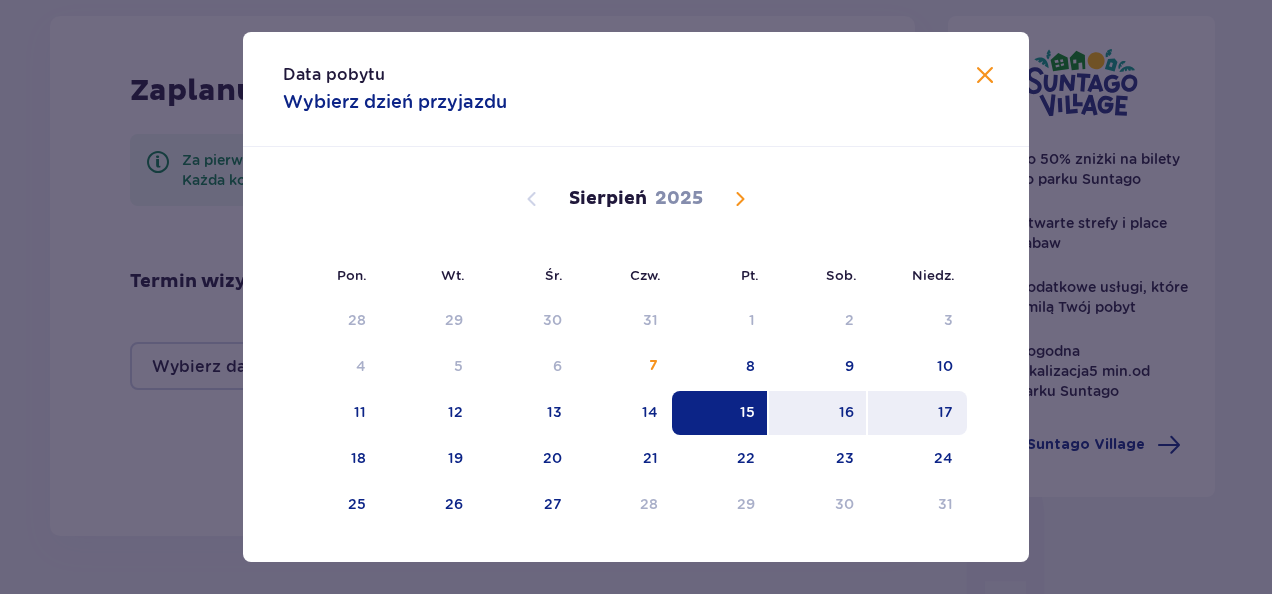 click on "17" at bounding box center [945, 412] 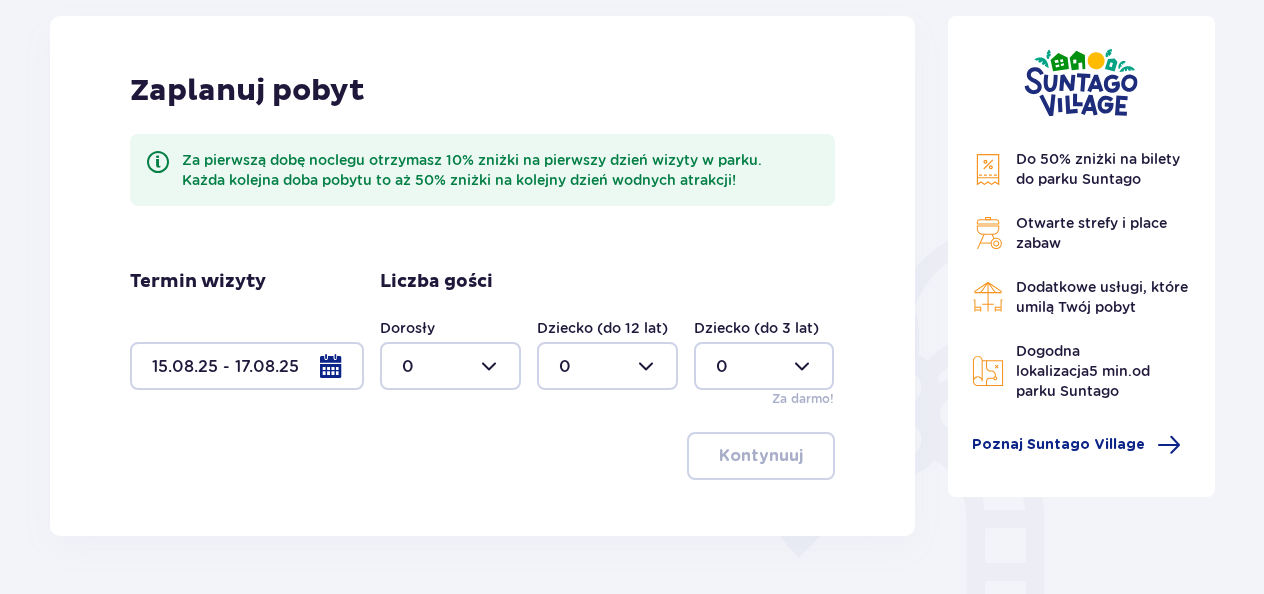 click at bounding box center (450, 366) 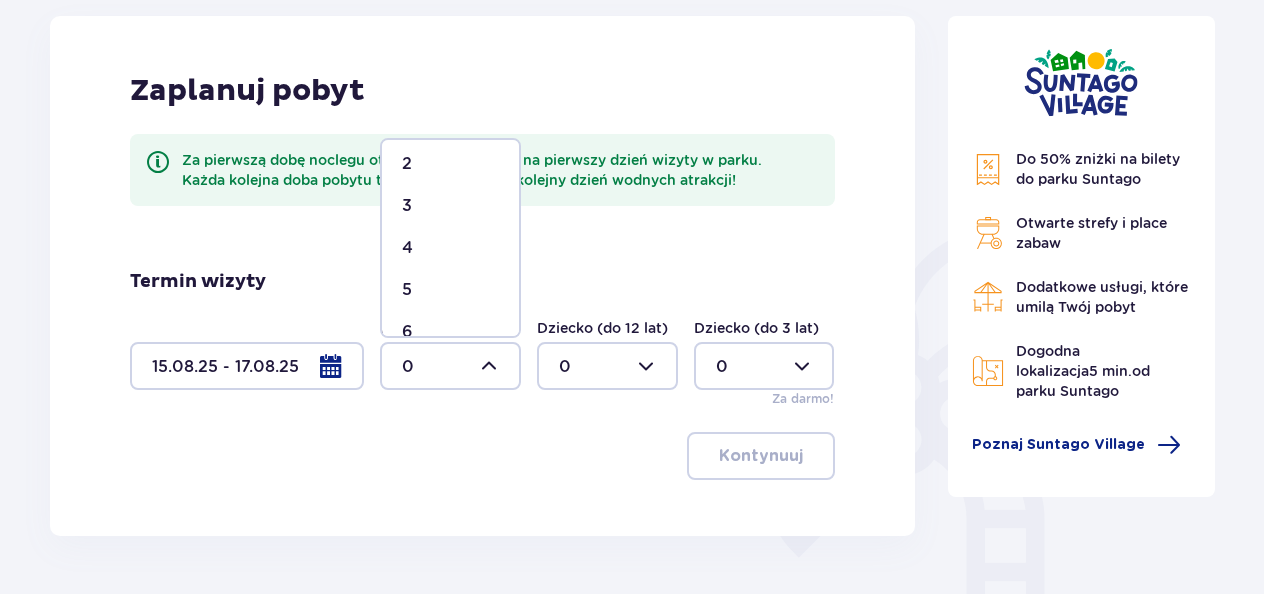 scroll, scrollTop: 92, scrollLeft: 0, axis: vertical 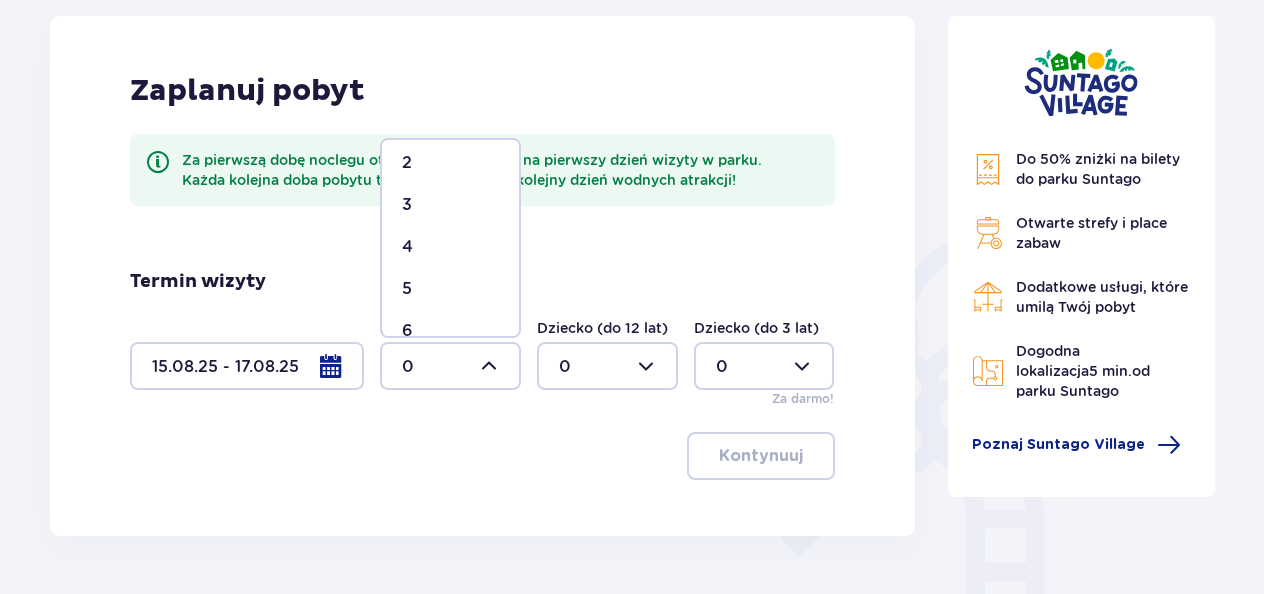 click on "4" at bounding box center [407, 247] 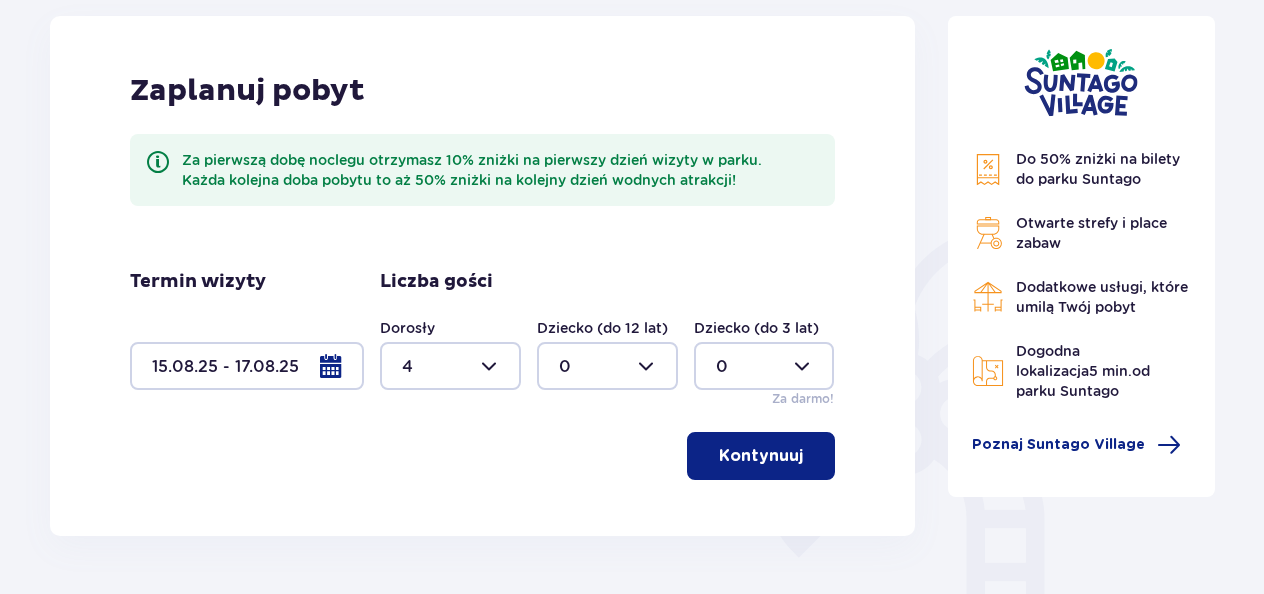 type on "4" 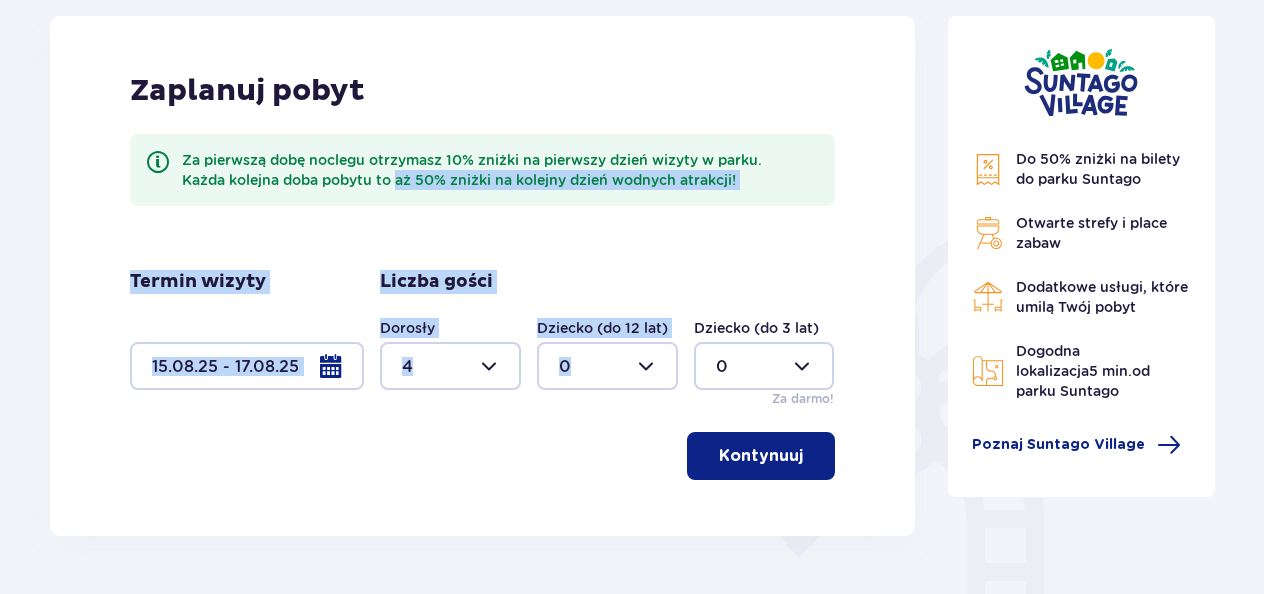 drag, startPoint x: 410, startPoint y: 241, endPoint x: 640, endPoint y: 370, distance: 263.70627 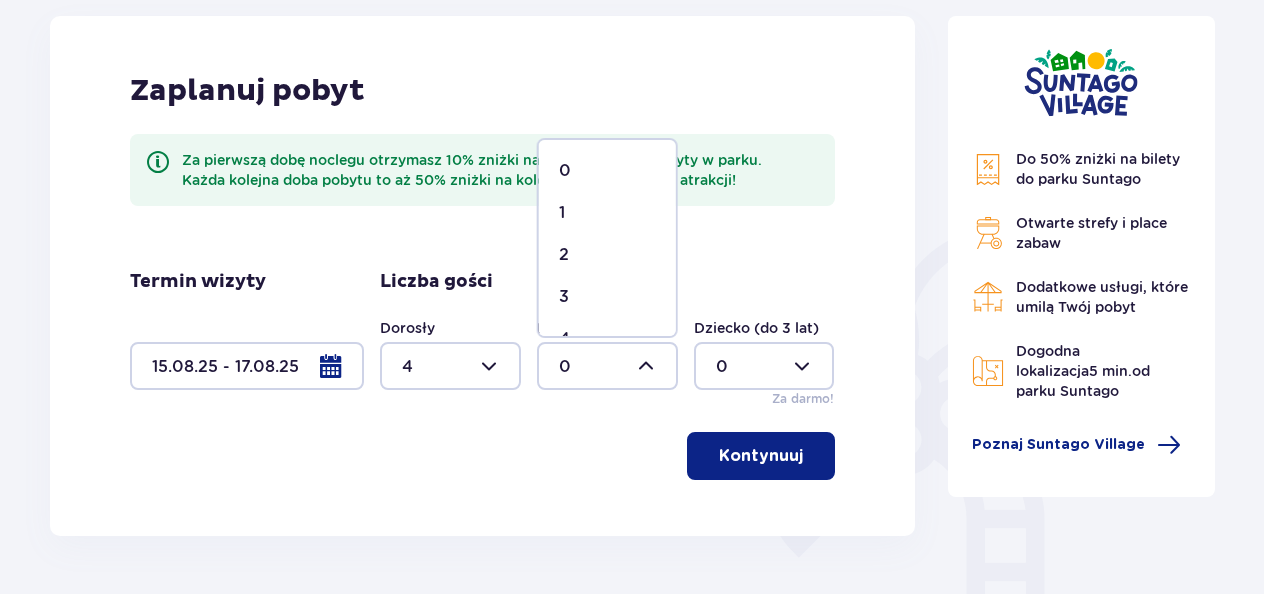 click on "2" at bounding box center [564, 255] 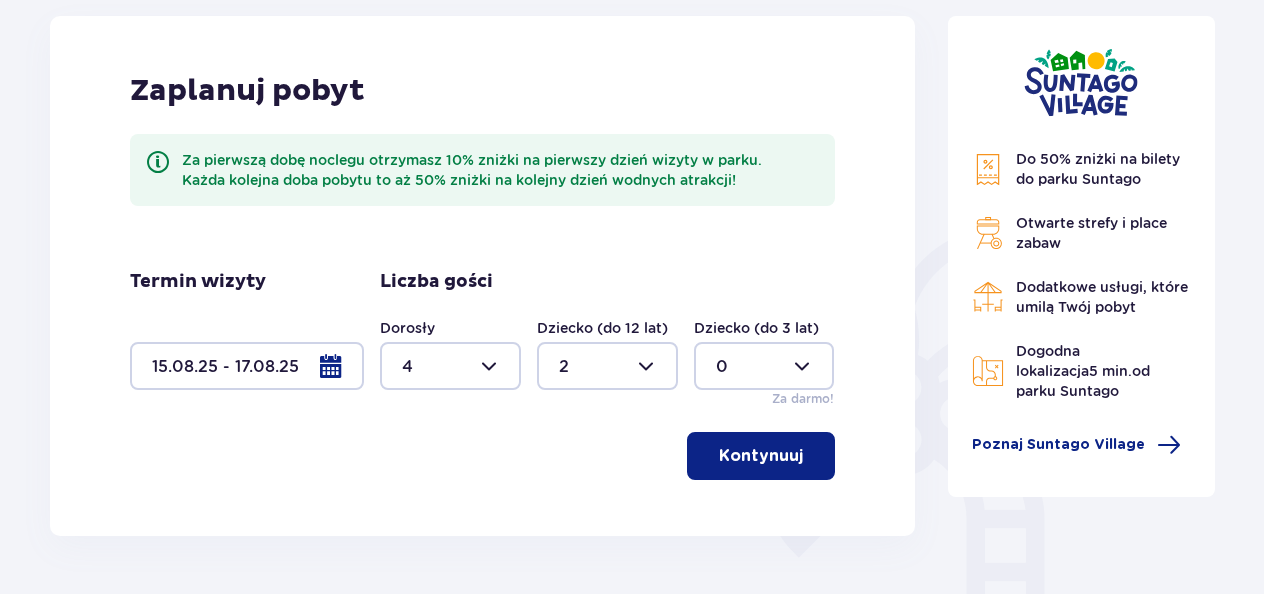 click on "Kontynuuj" at bounding box center (761, 456) 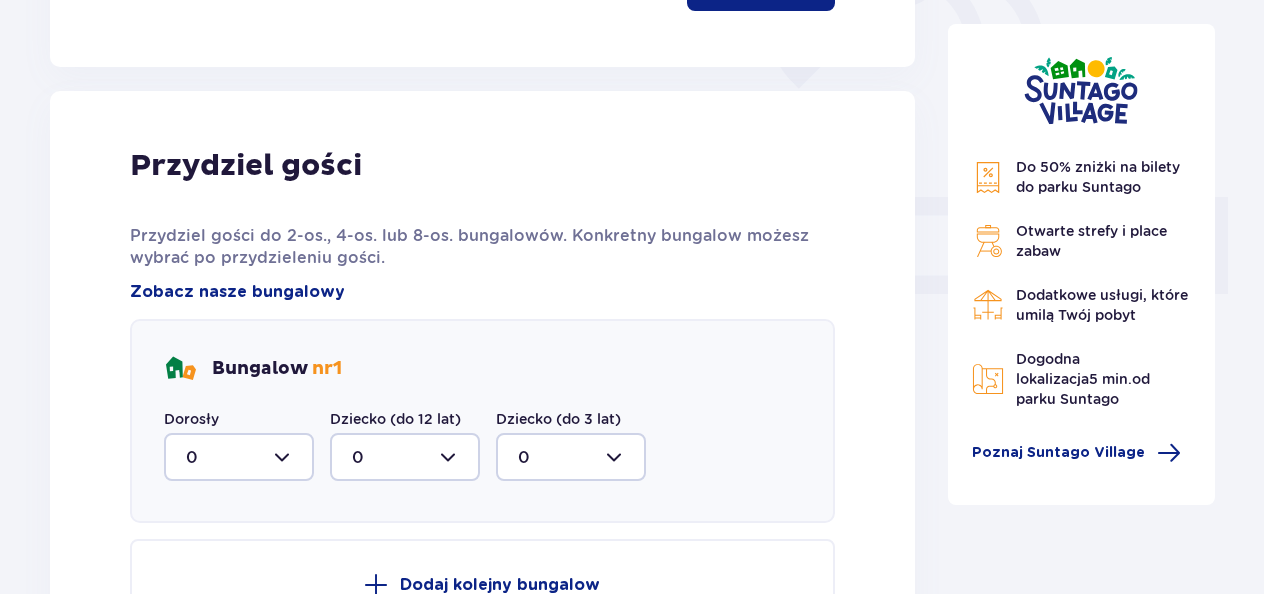 scroll, scrollTop: 806, scrollLeft: 0, axis: vertical 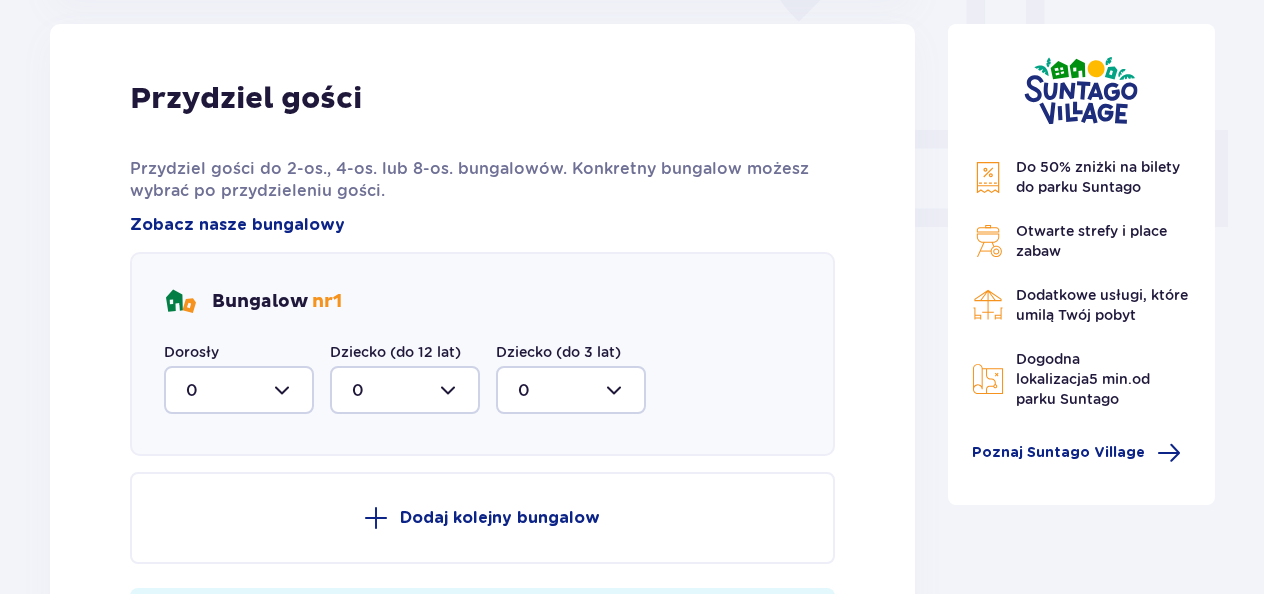 click at bounding box center [239, 390] 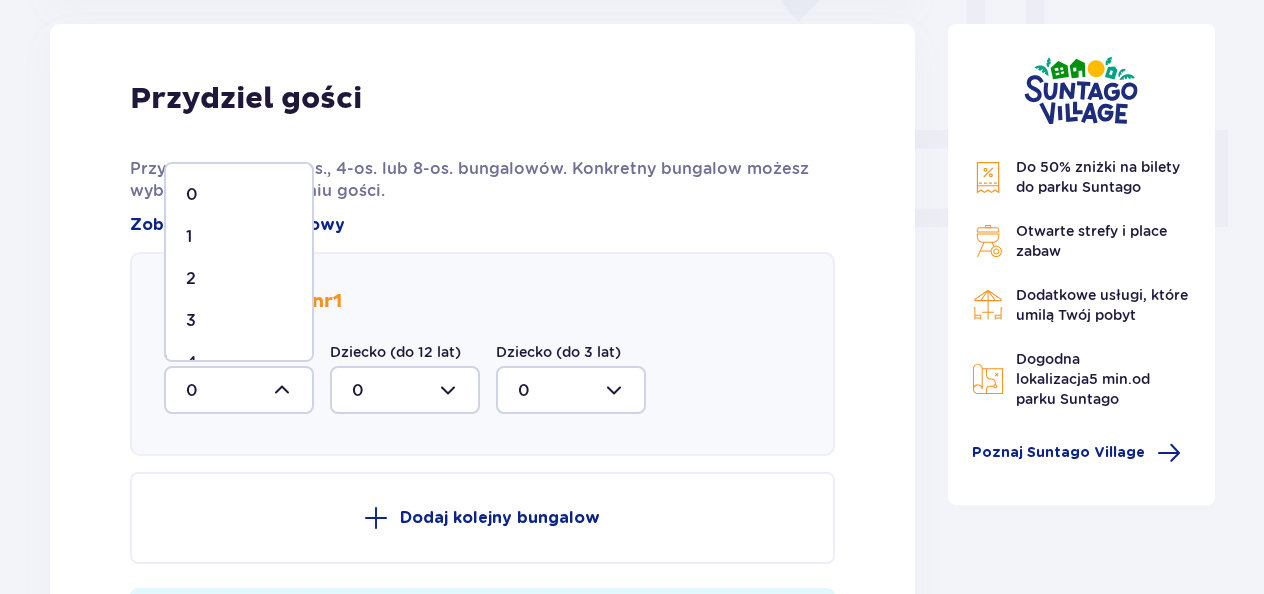 click on "2" at bounding box center [239, 279] 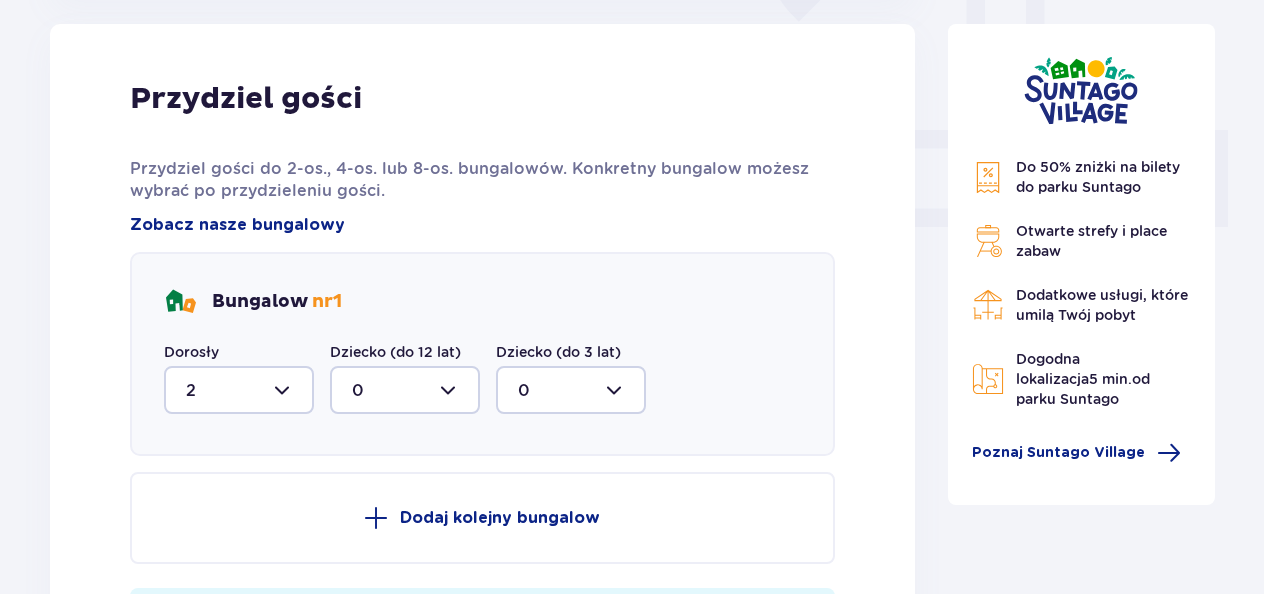 click at bounding box center [405, 390] 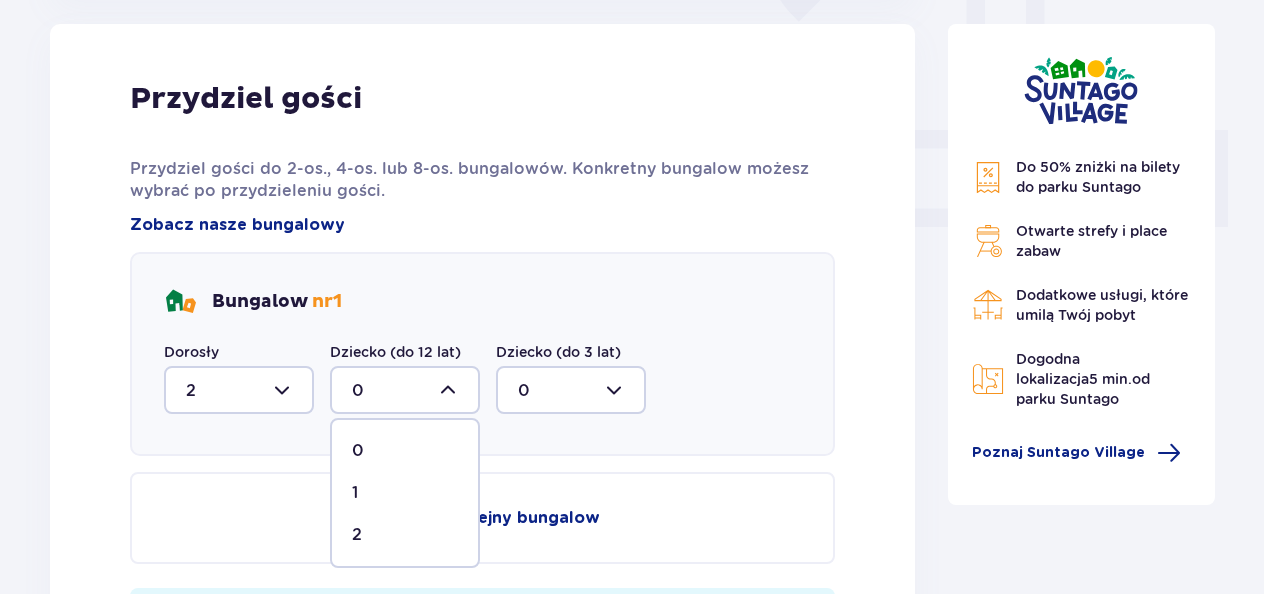 click on "1" at bounding box center (405, 493) 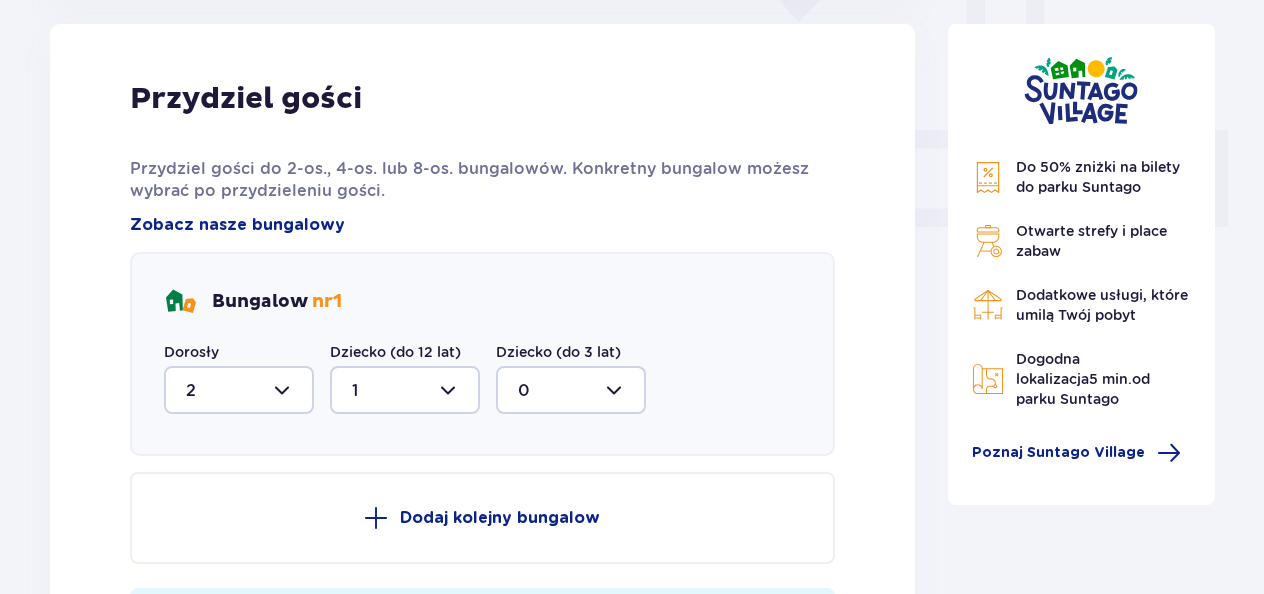 scroll, scrollTop: 1050, scrollLeft: 0, axis: vertical 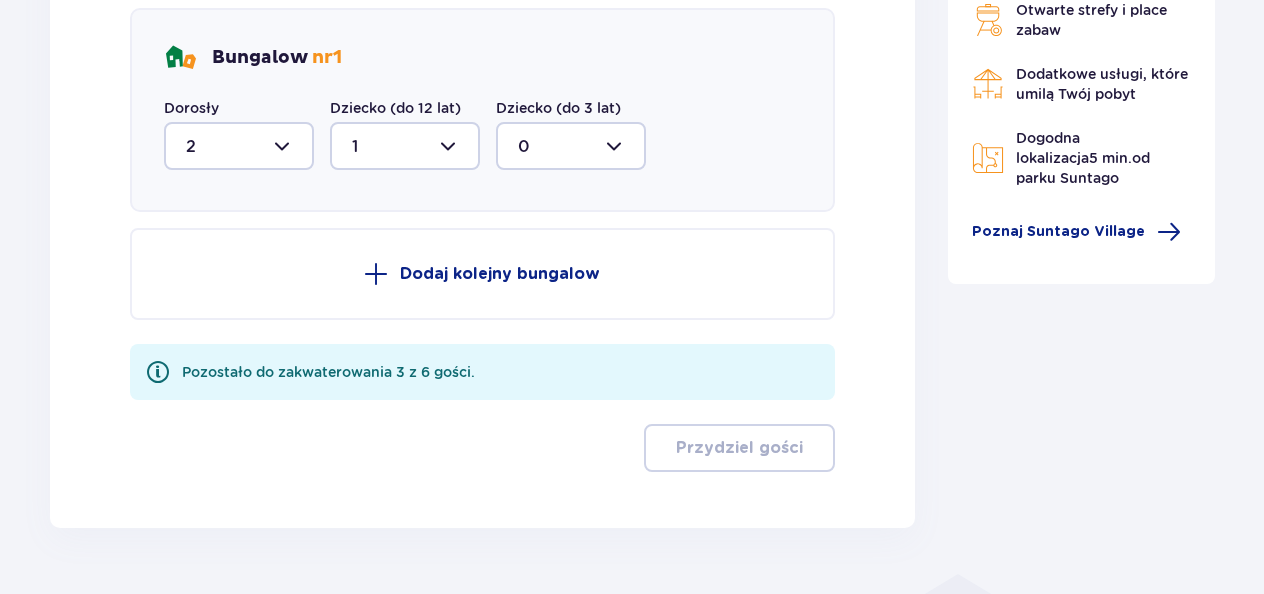 click on "Dodaj kolejny bungalow" at bounding box center (482, 274) 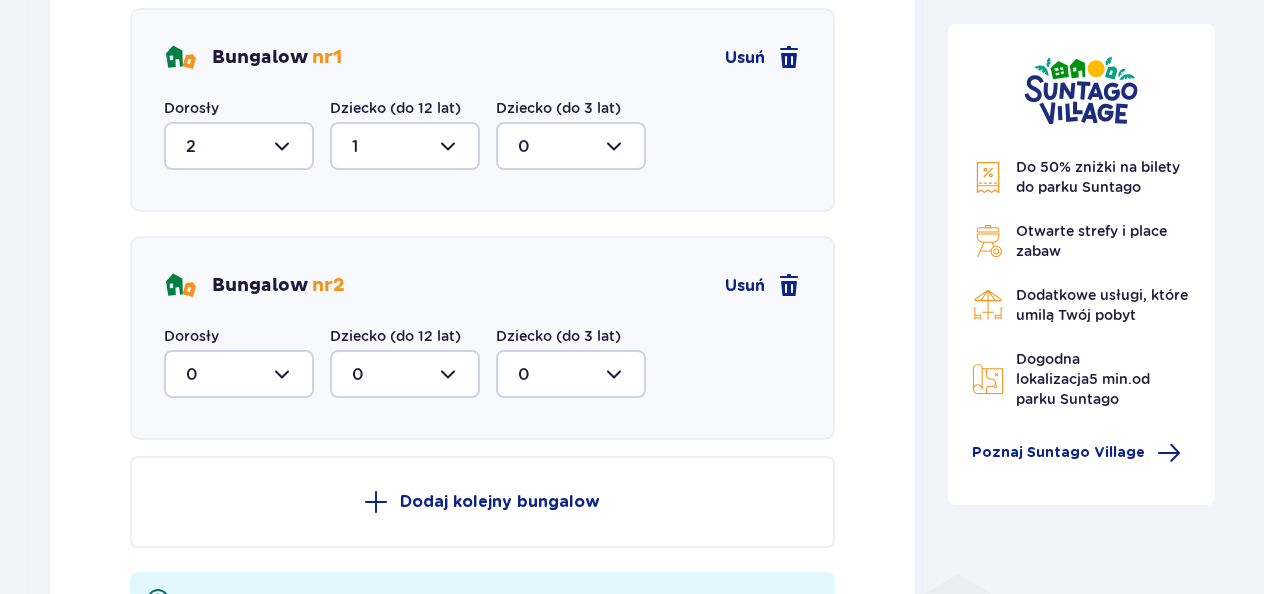 click at bounding box center (239, 374) 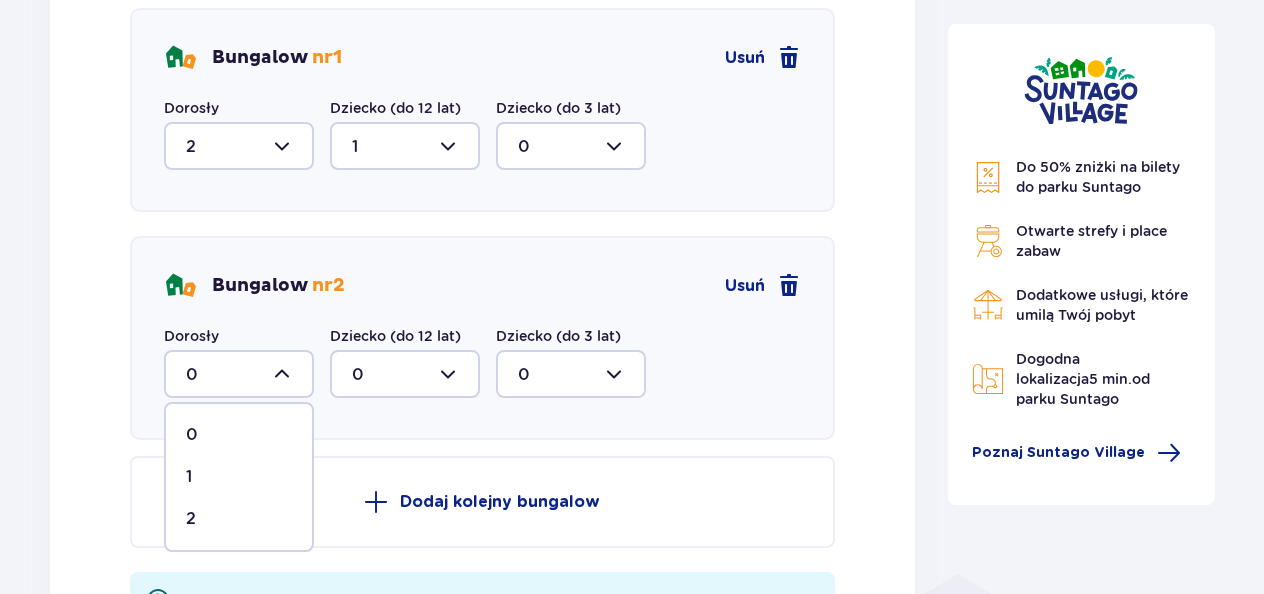 click on "2" at bounding box center [239, 519] 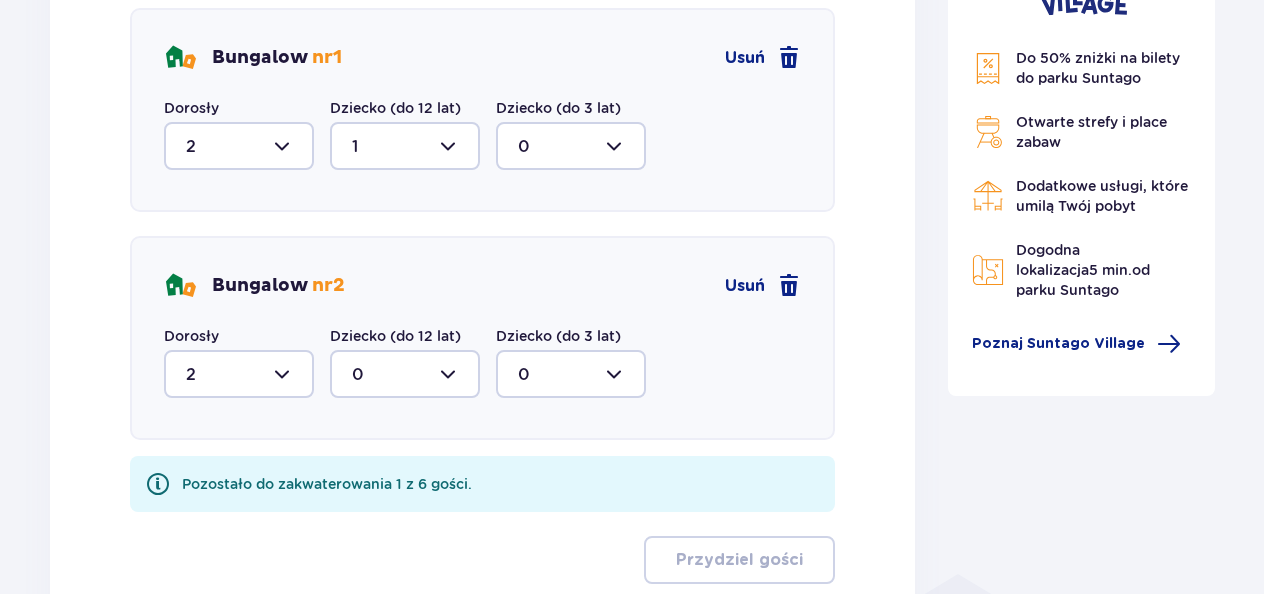 click at bounding box center [405, 374] 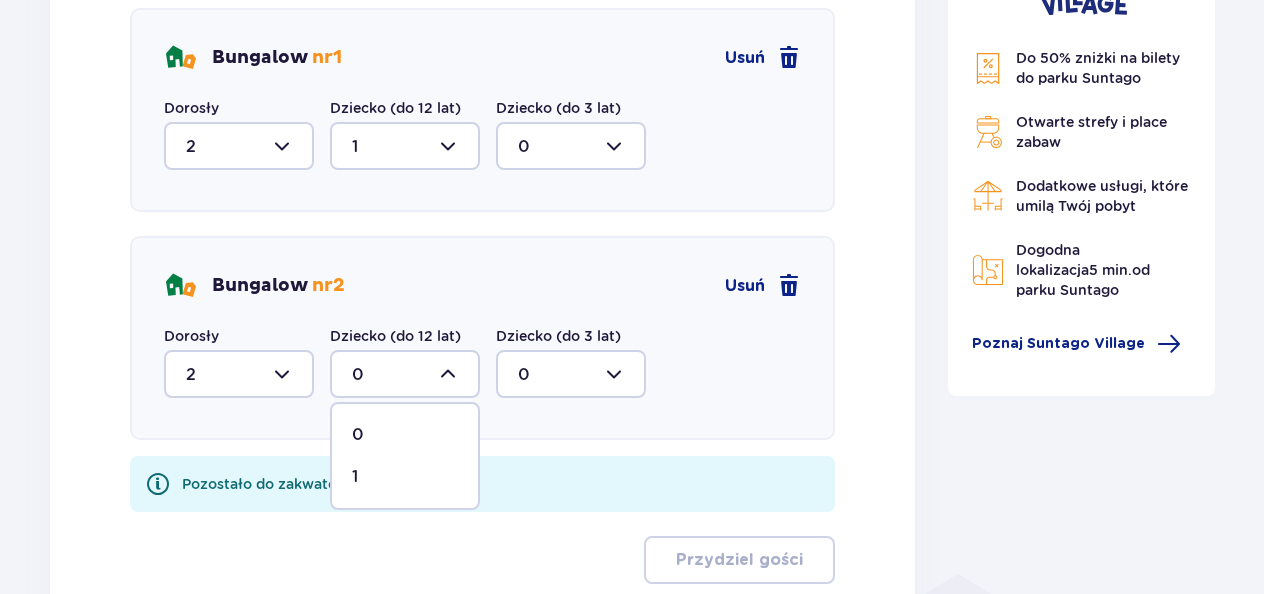 click on "1" at bounding box center (405, 477) 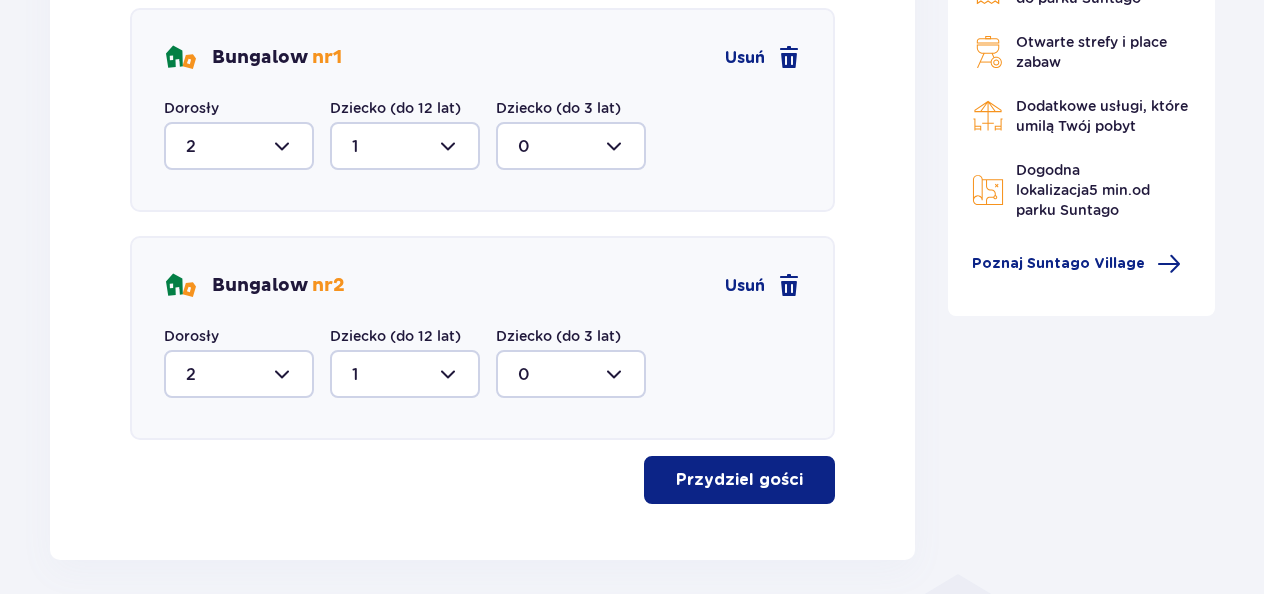 click on "Przydziel gości" at bounding box center [739, 480] 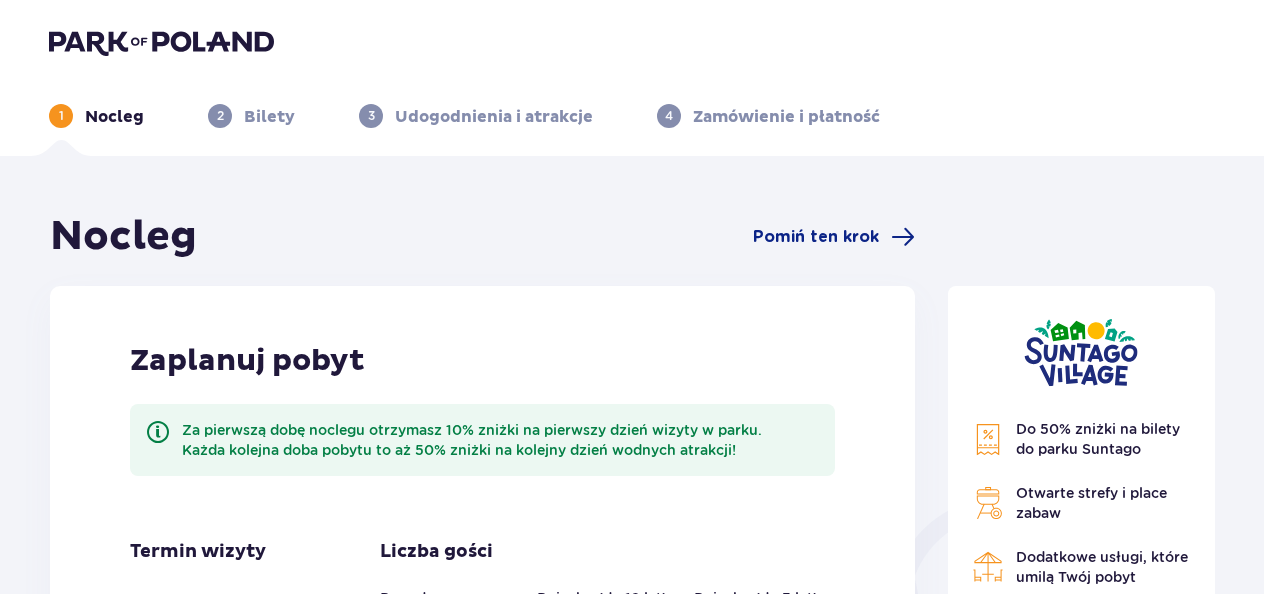 scroll, scrollTop: 397, scrollLeft: 0, axis: vertical 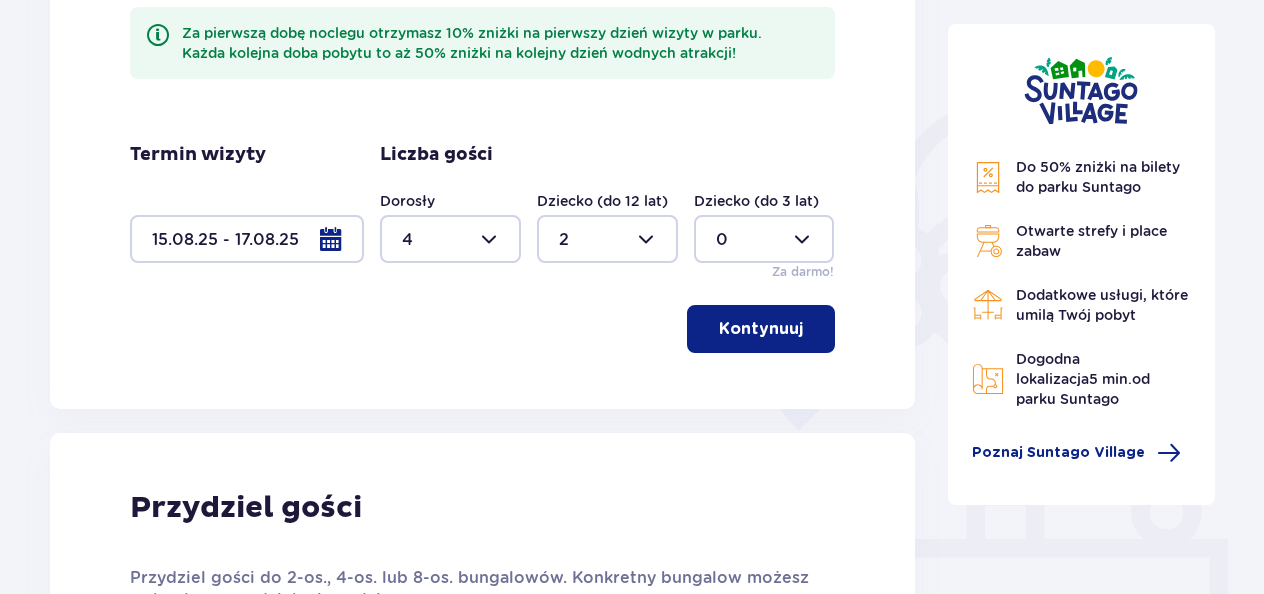 click at bounding box center [247, 239] 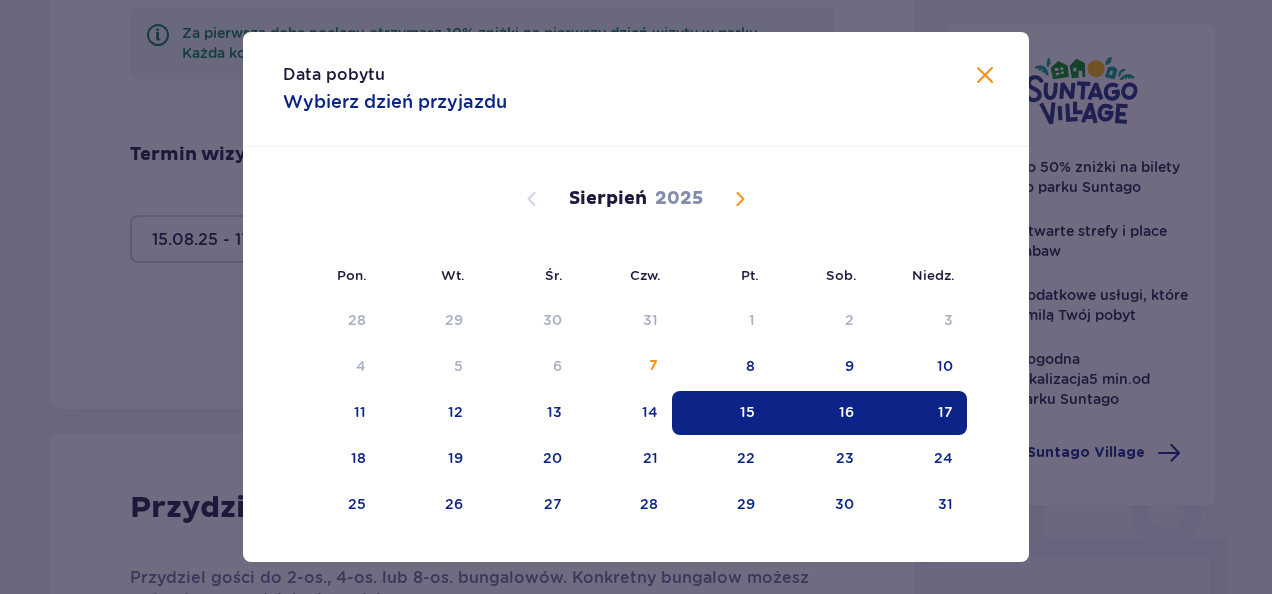 click on "15" at bounding box center [747, 412] 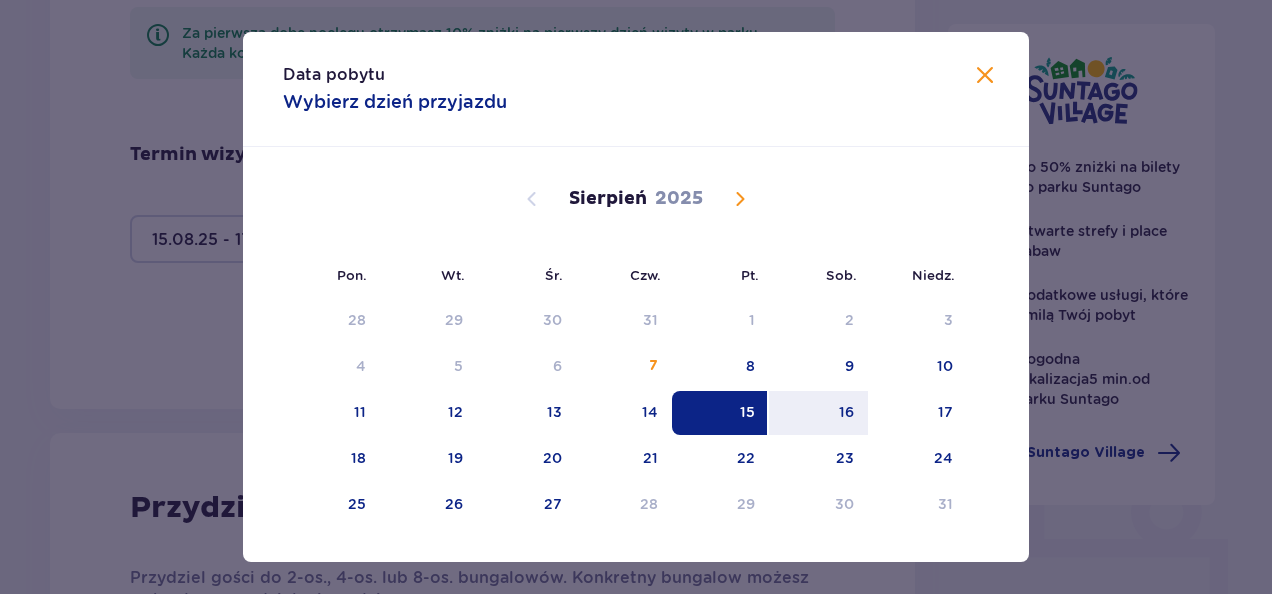 click on "15" at bounding box center [747, 412] 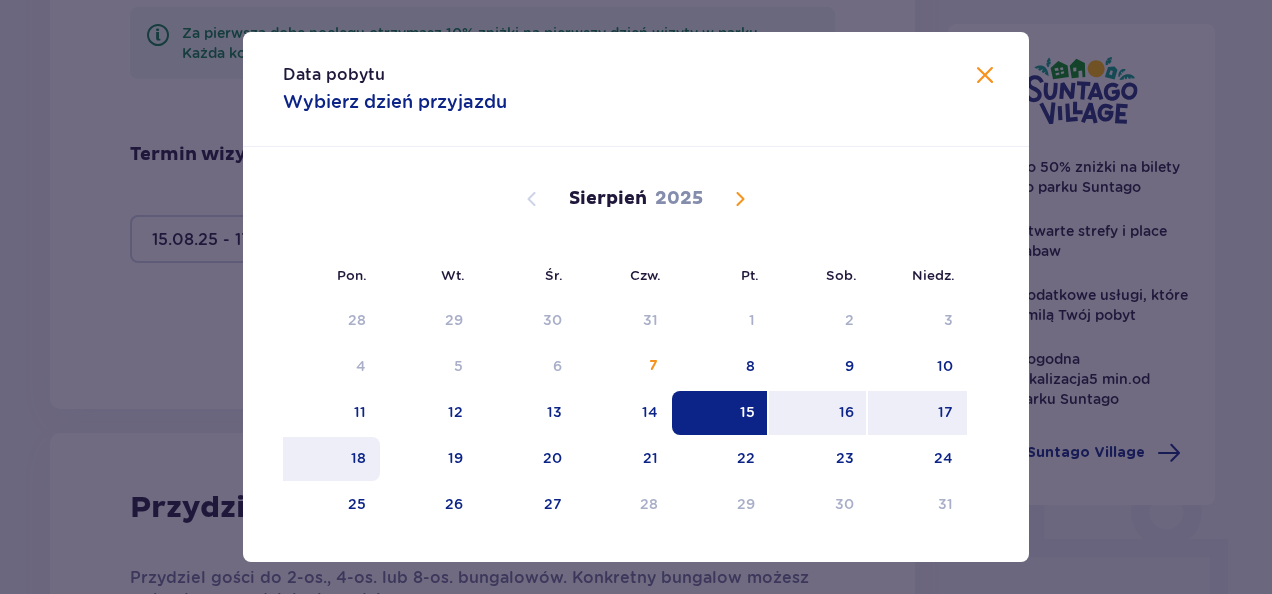 click on "18" at bounding box center [358, 458] 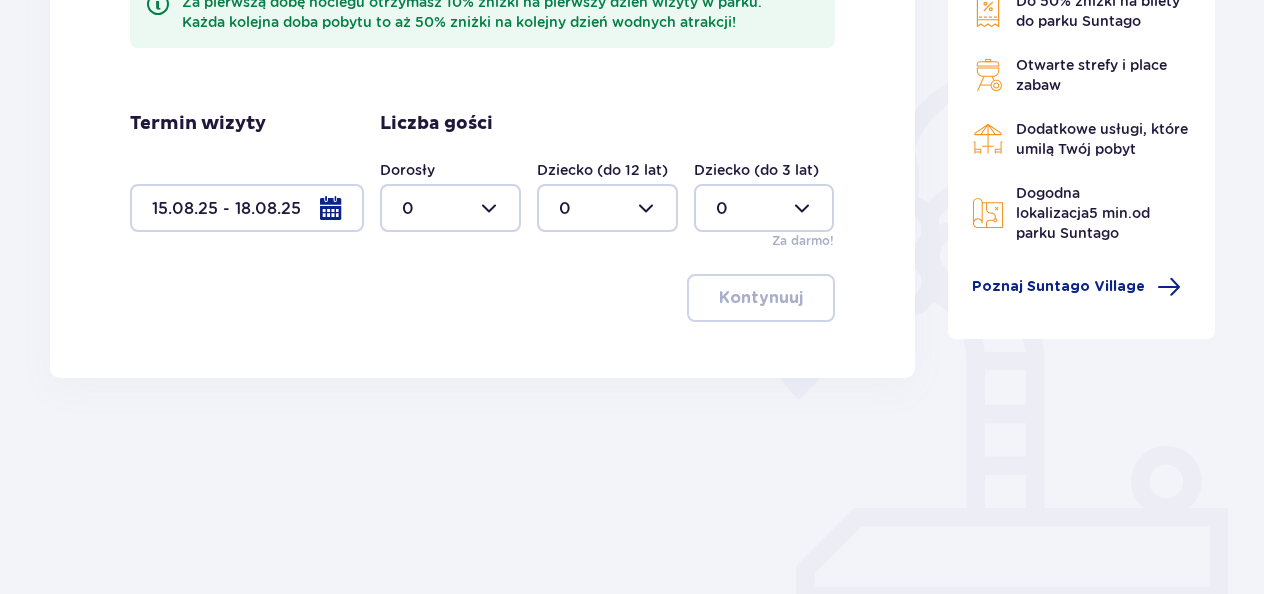 scroll, scrollTop: 511, scrollLeft: 0, axis: vertical 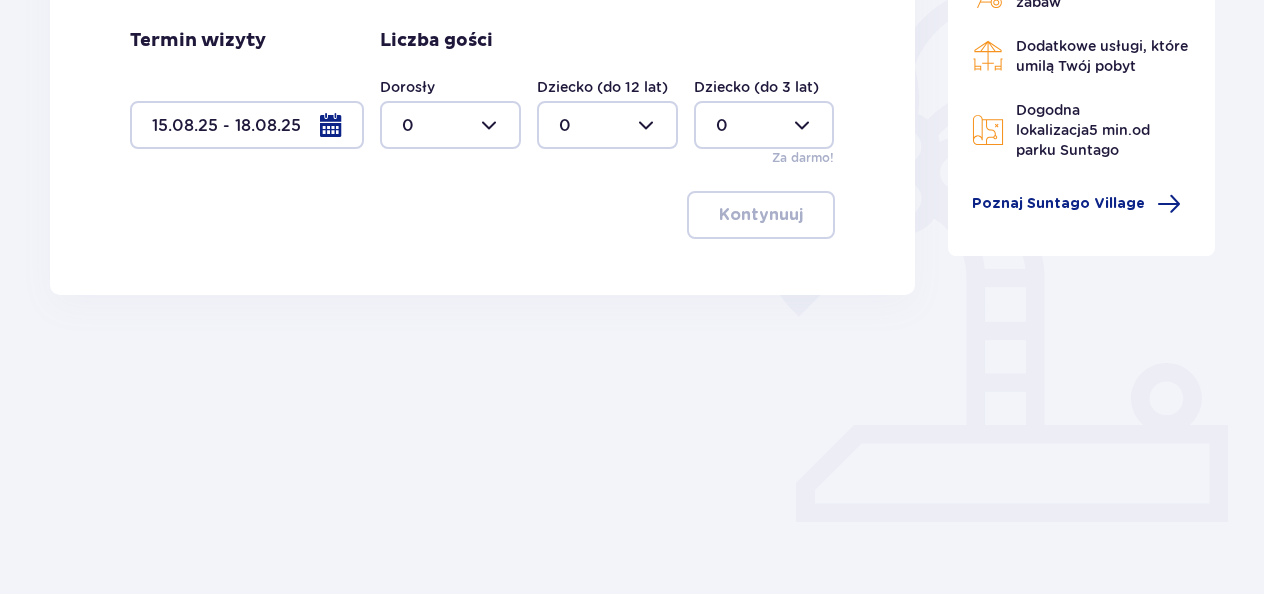 click at bounding box center [450, 125] 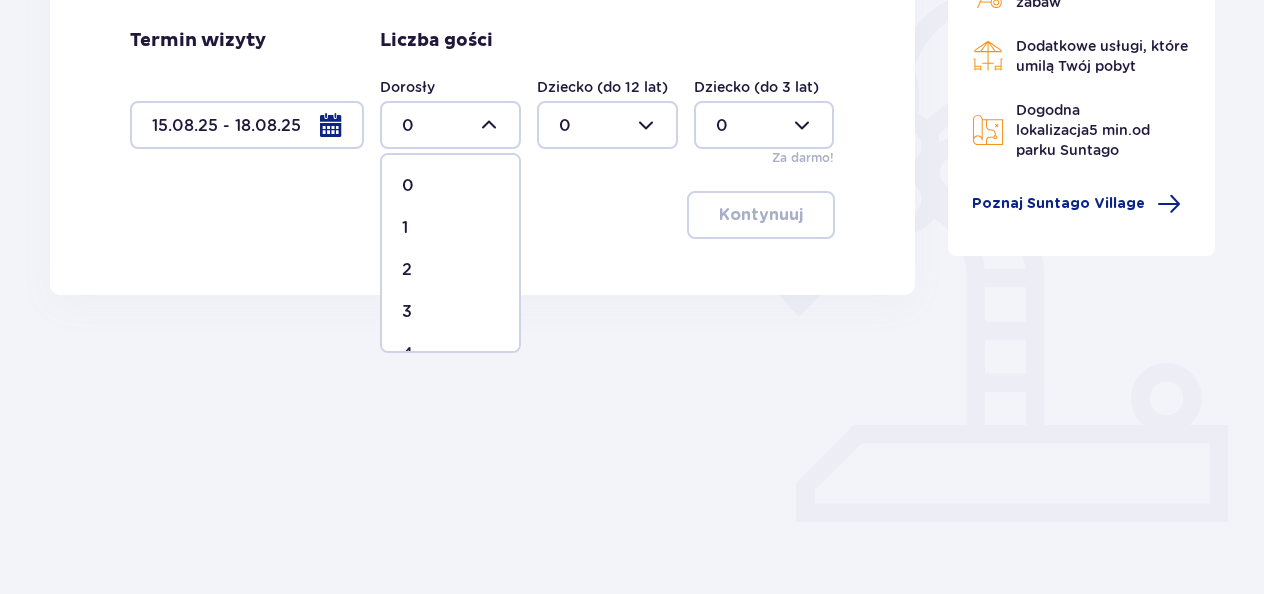 scroll, scrollTop: 48, scrollLeft: 0, axis: vertical 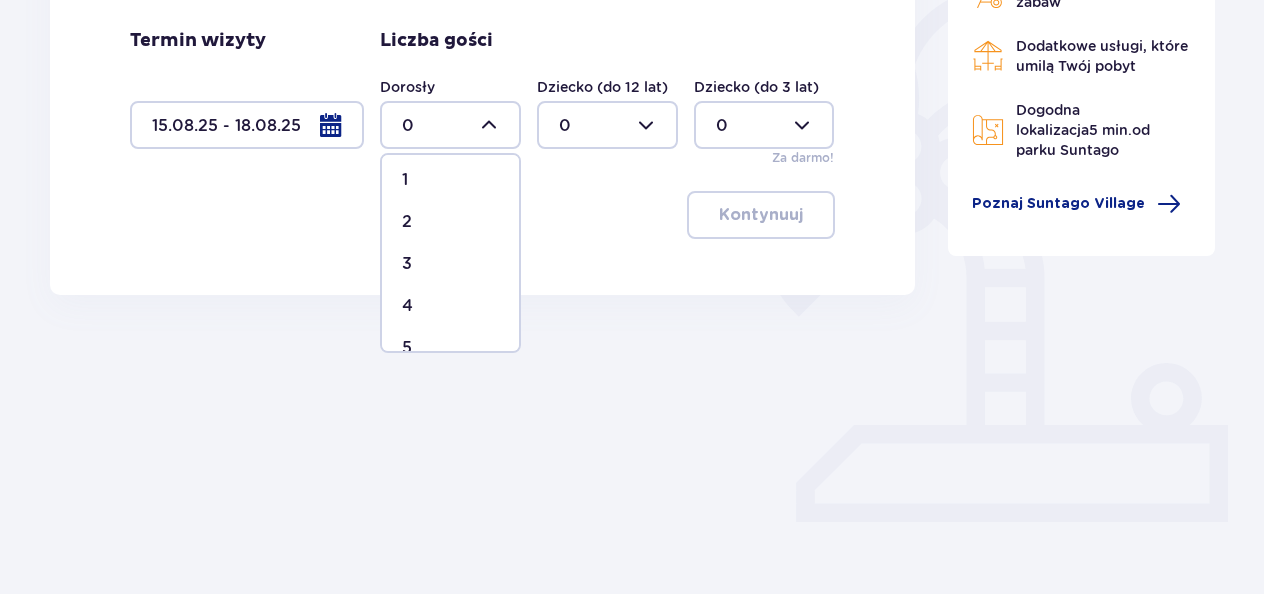 click on "4" at bounding box center [450, 306] 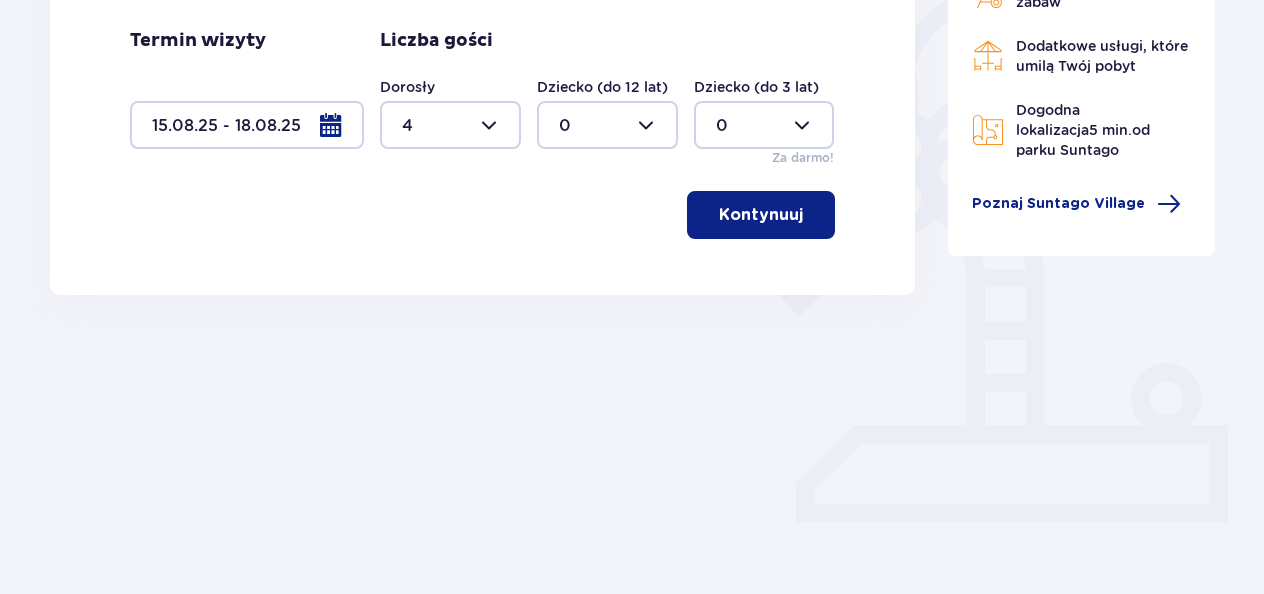 click at bounding box center (607, 125) 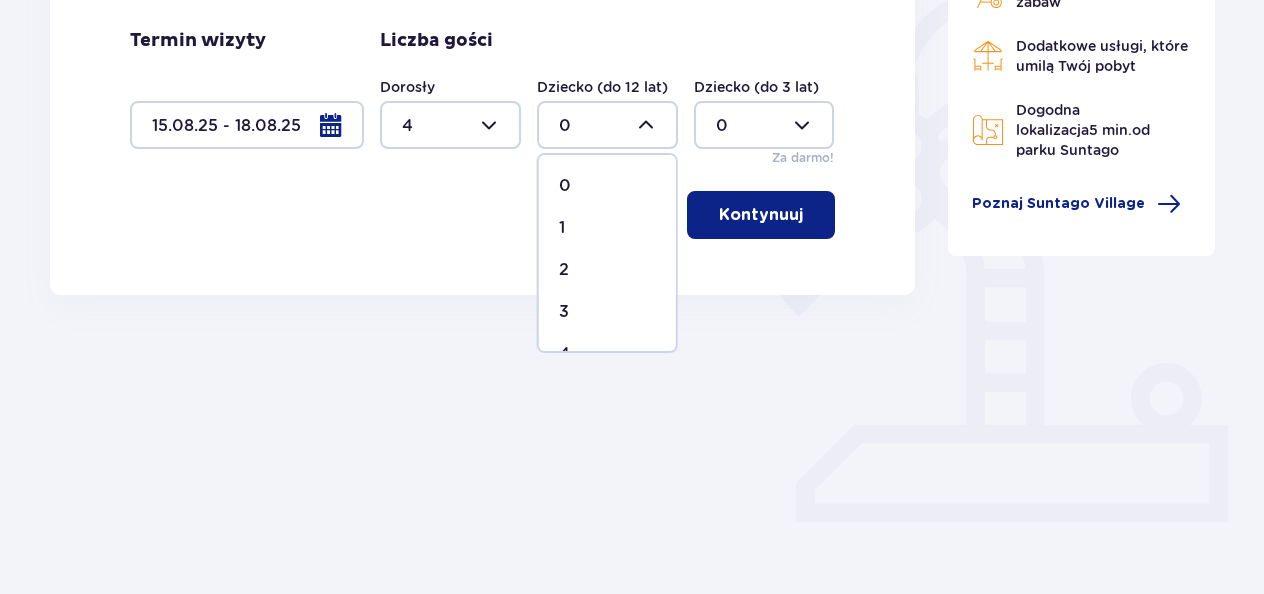 click on "2" at bounding box center [607, 270] 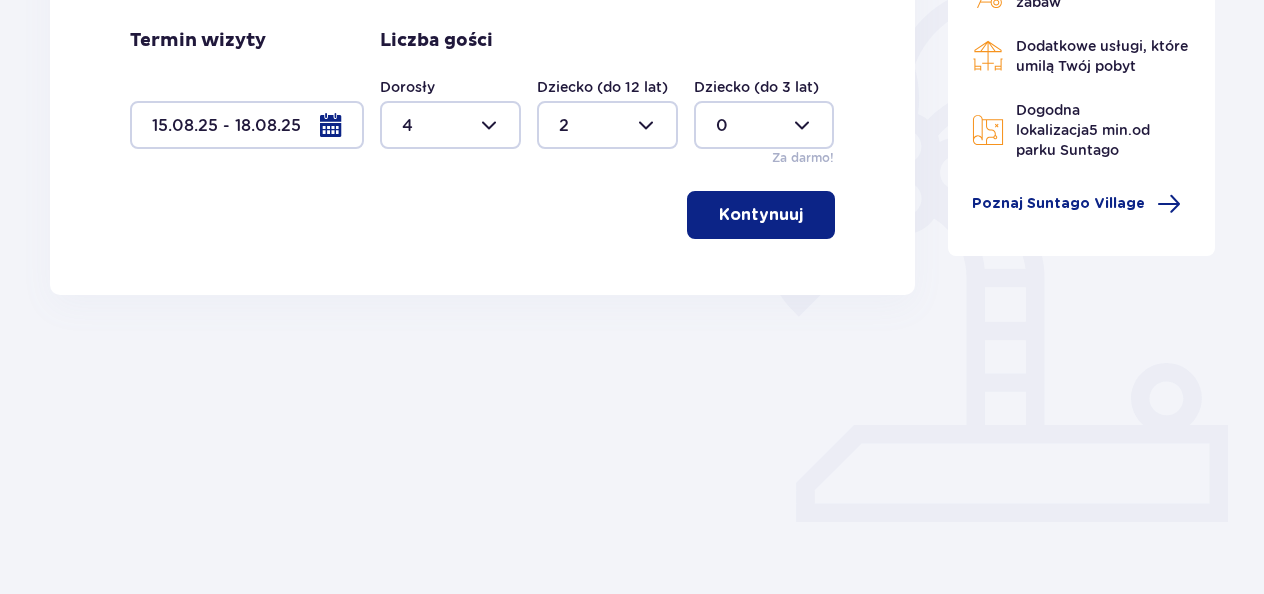 click on "Kontynuuj" at bounding box center (761, 215) 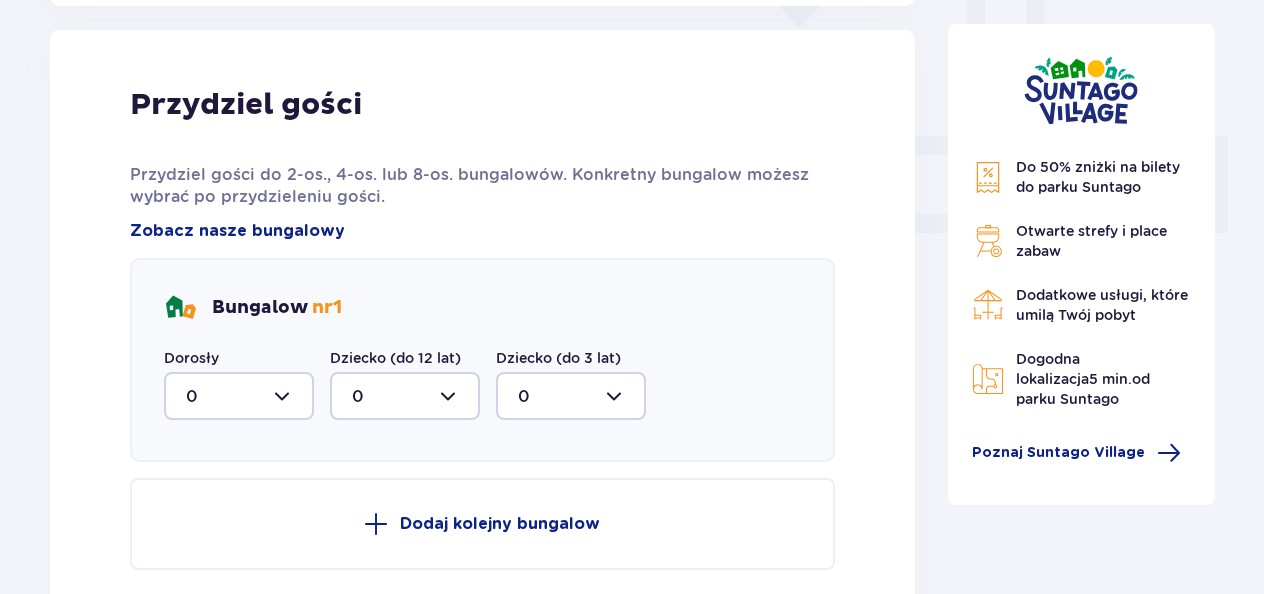 scroll, scrollTop: 806, scrollLeft: 0, axis: vertical 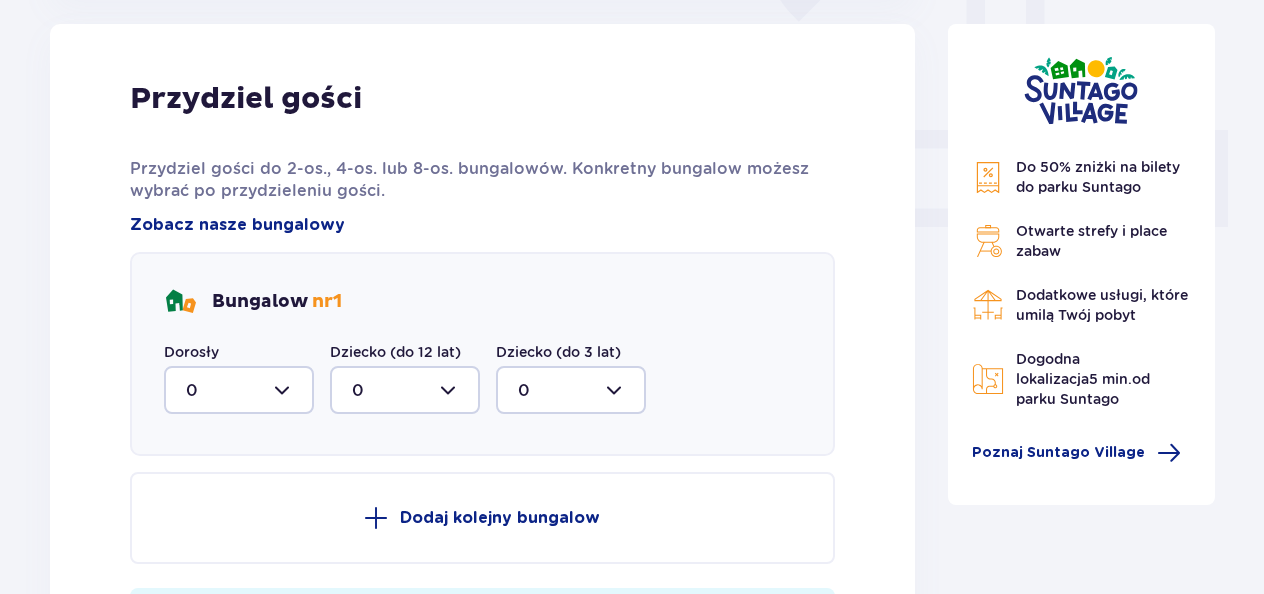 click at bounding box center [239, 390] 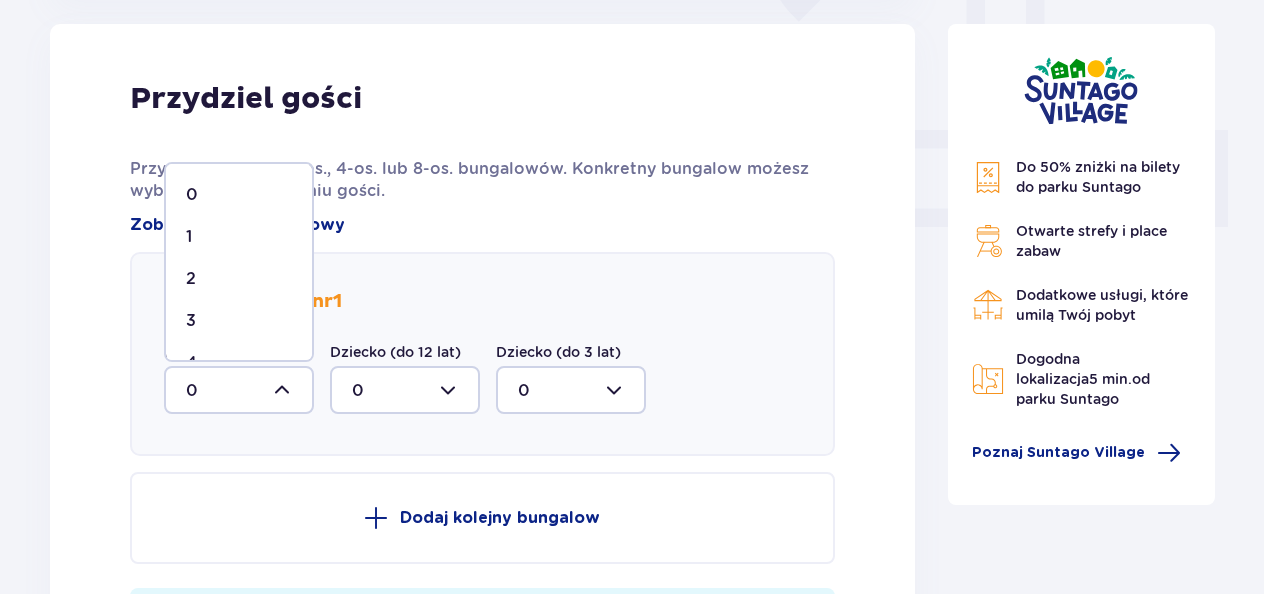 click on "2" at bounding box center [239, 279] 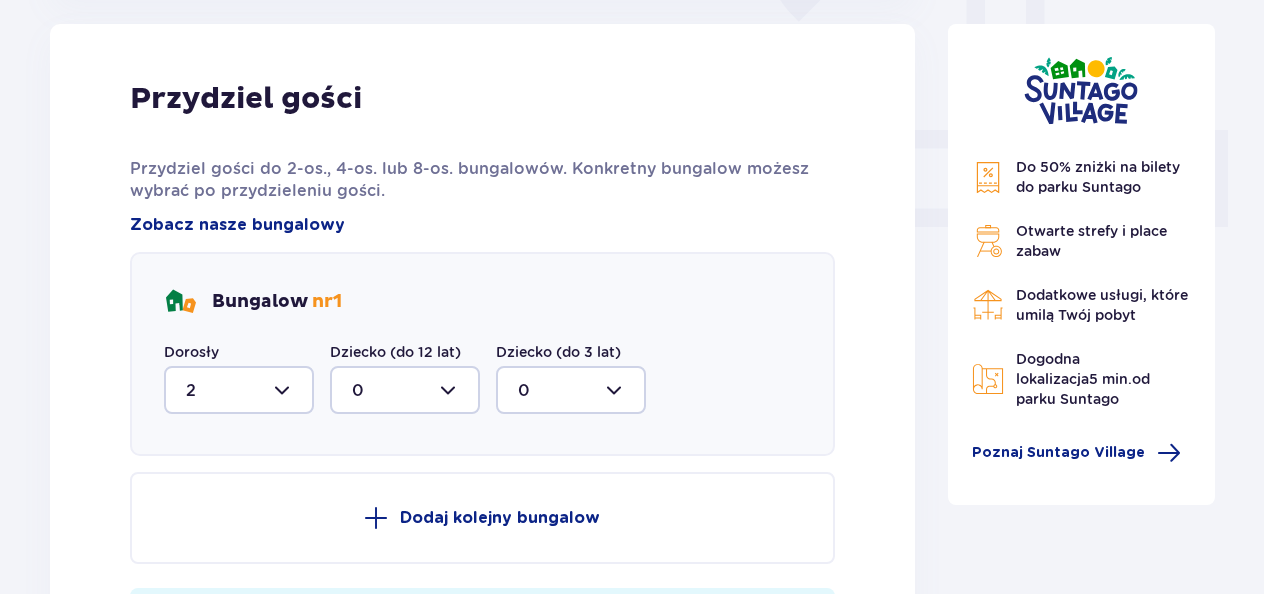 click at bounding box center (405, 390) 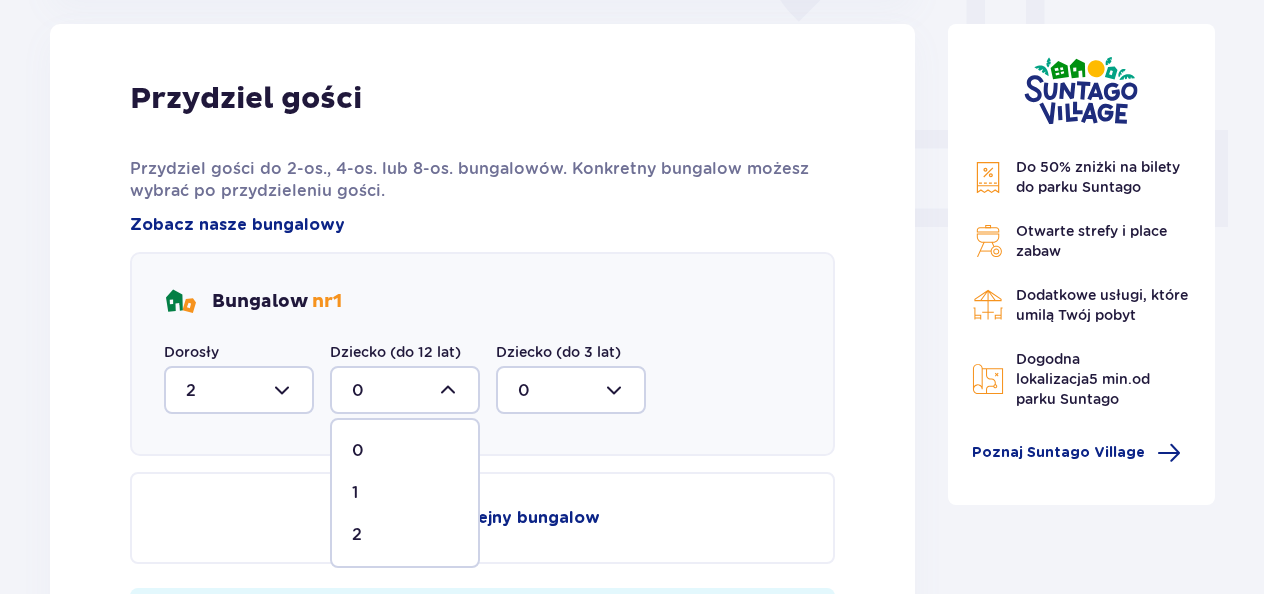 click on "1" at bounding box center (405, 493) 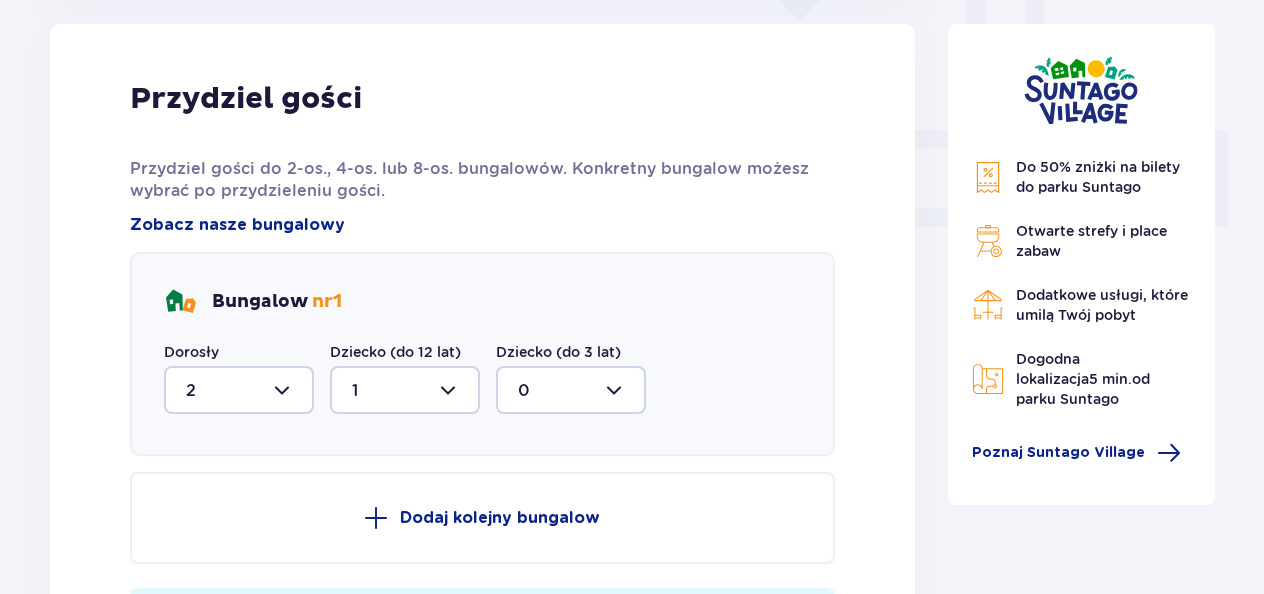 scroll, scrollTop: 1055, scrollLeft: 0, axis: vertical 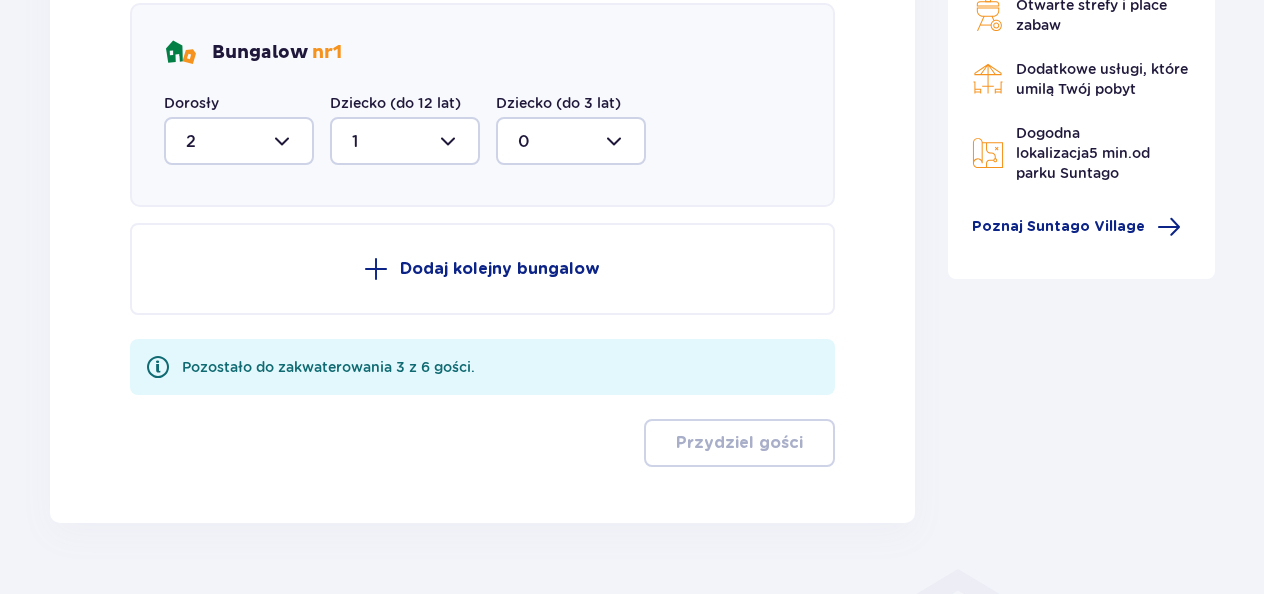 click on "Dodaj kolejny bungalow" at bounding box center (482, 269) 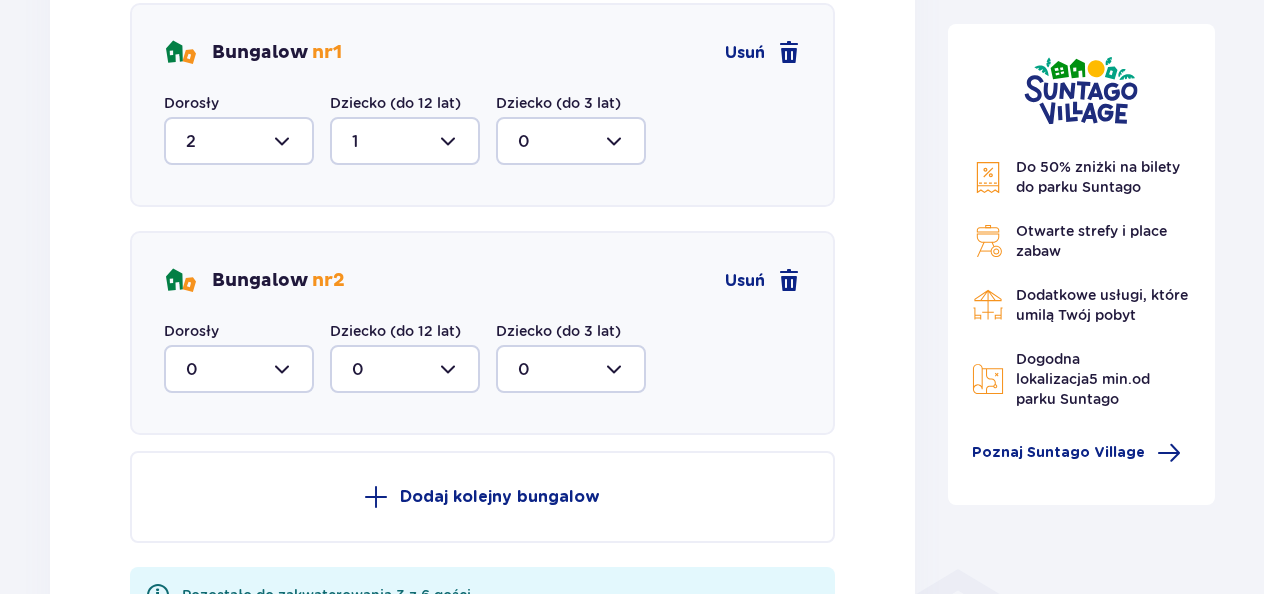 click at bounding box center (239, 369) 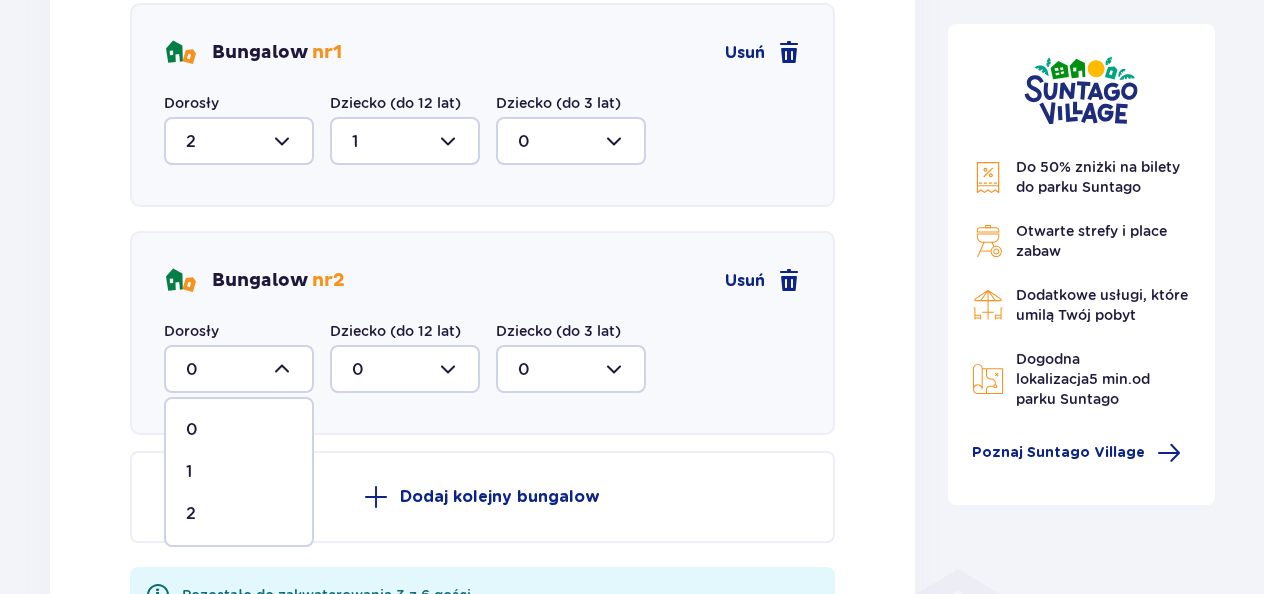 click on "2" at bounding box center [239, 514] 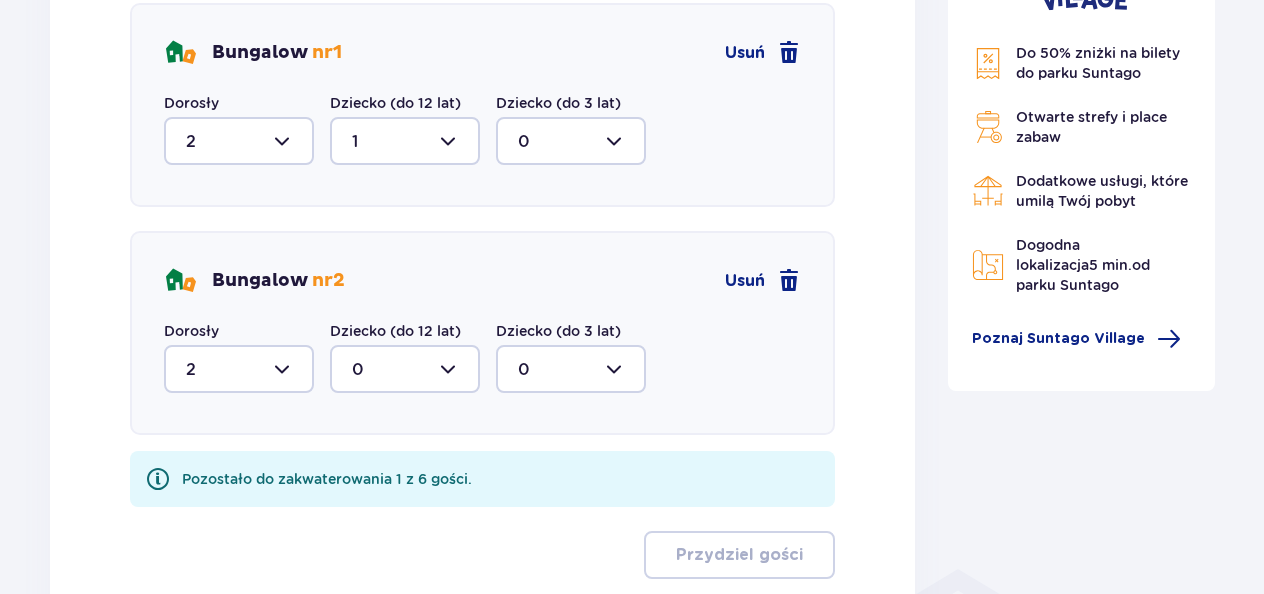 click at bounding box center (405, 369) 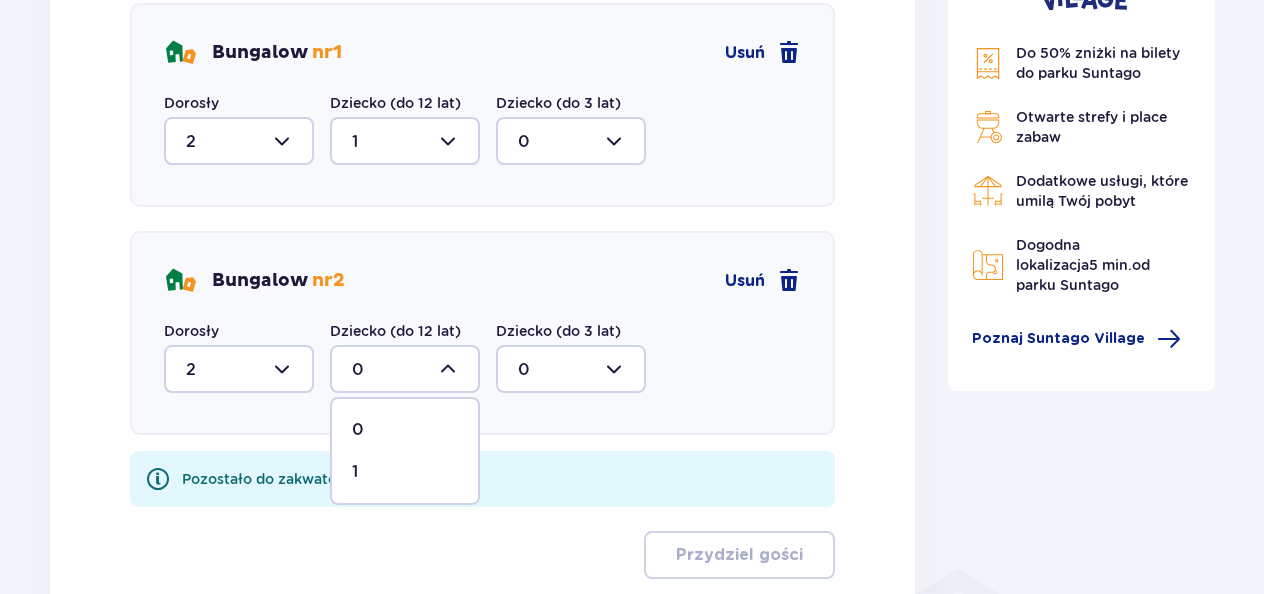 click on "1" at bounding box center (405, 472) 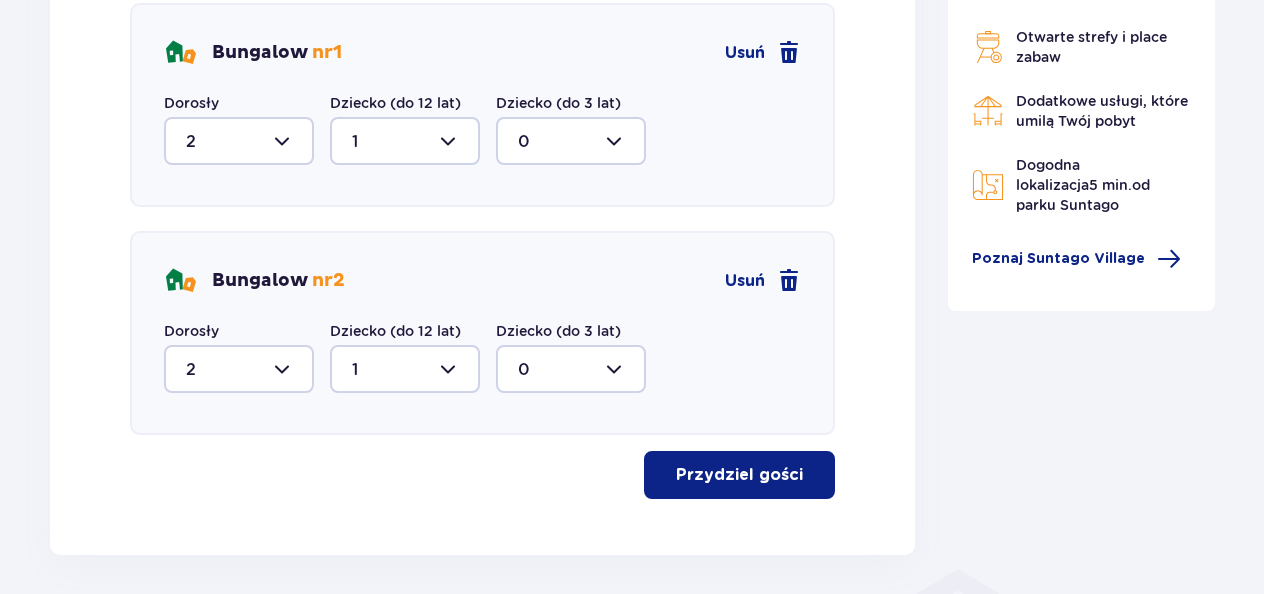 click on "Przydziel gości" at bounding box center (739, 475) 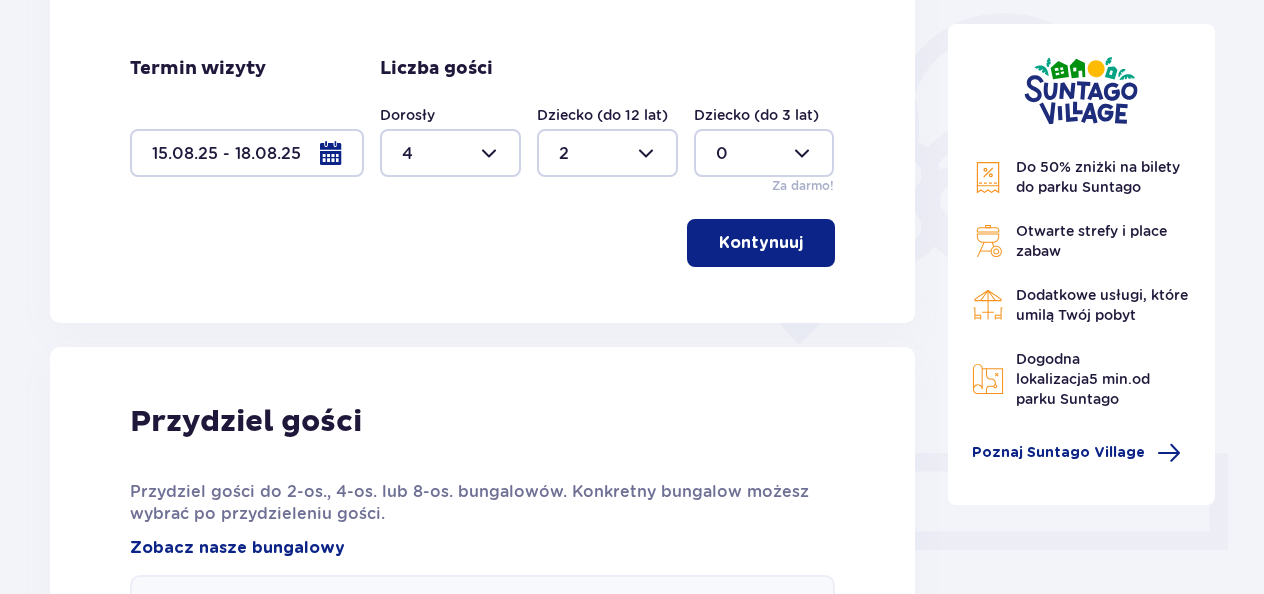 scroll, scrollTop: 0, scrollLeft: 0, axis: both 